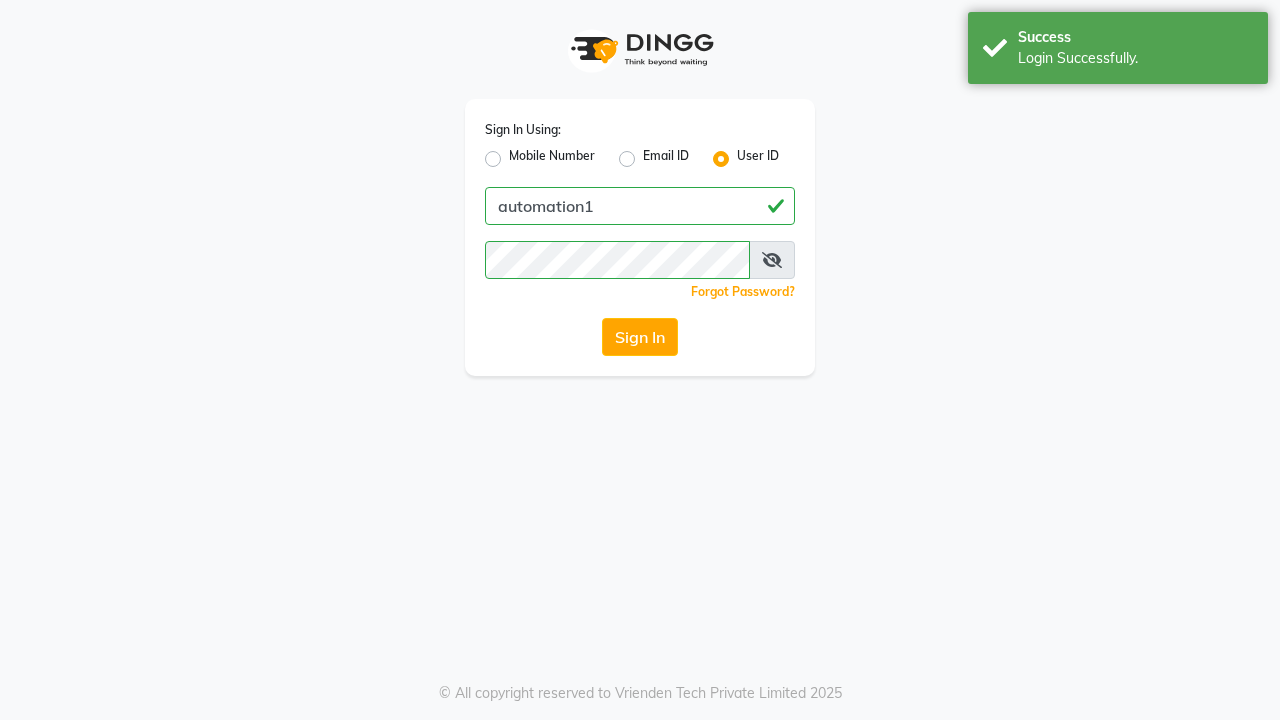 scroll, scrollTop: 0, scrollLeft: 0, axis: both 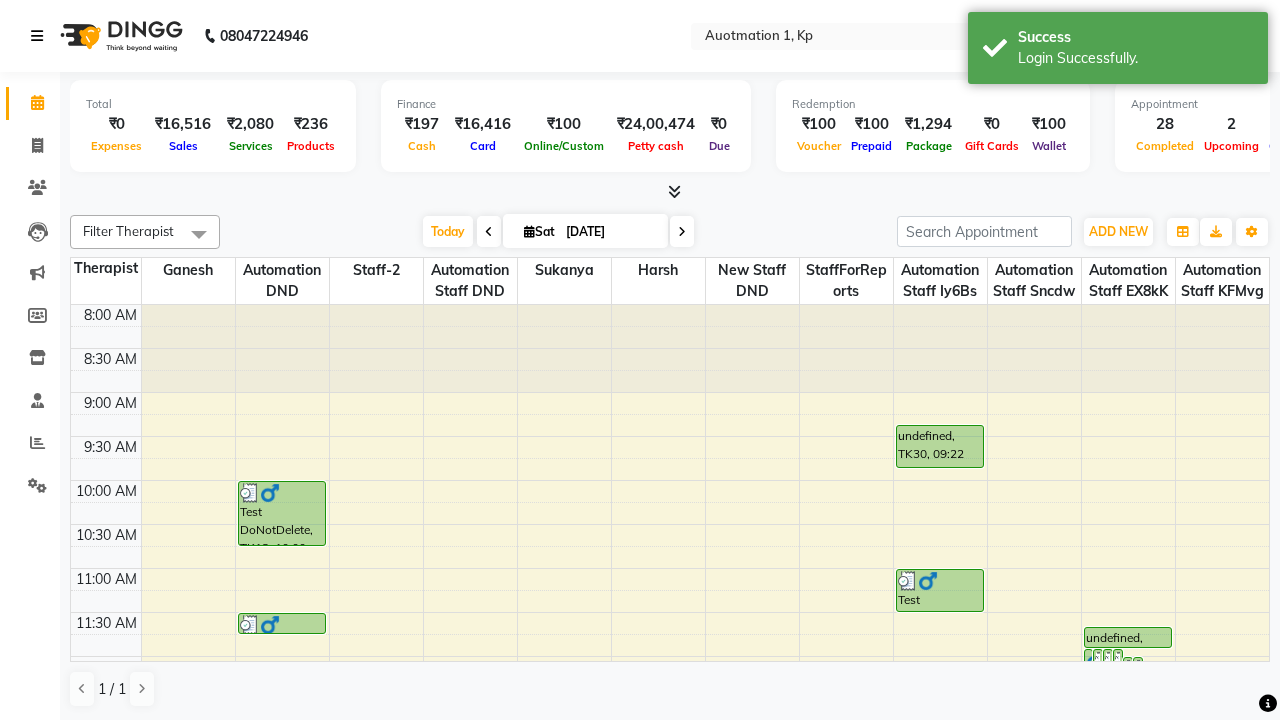 click at bounding box center [37, 36] 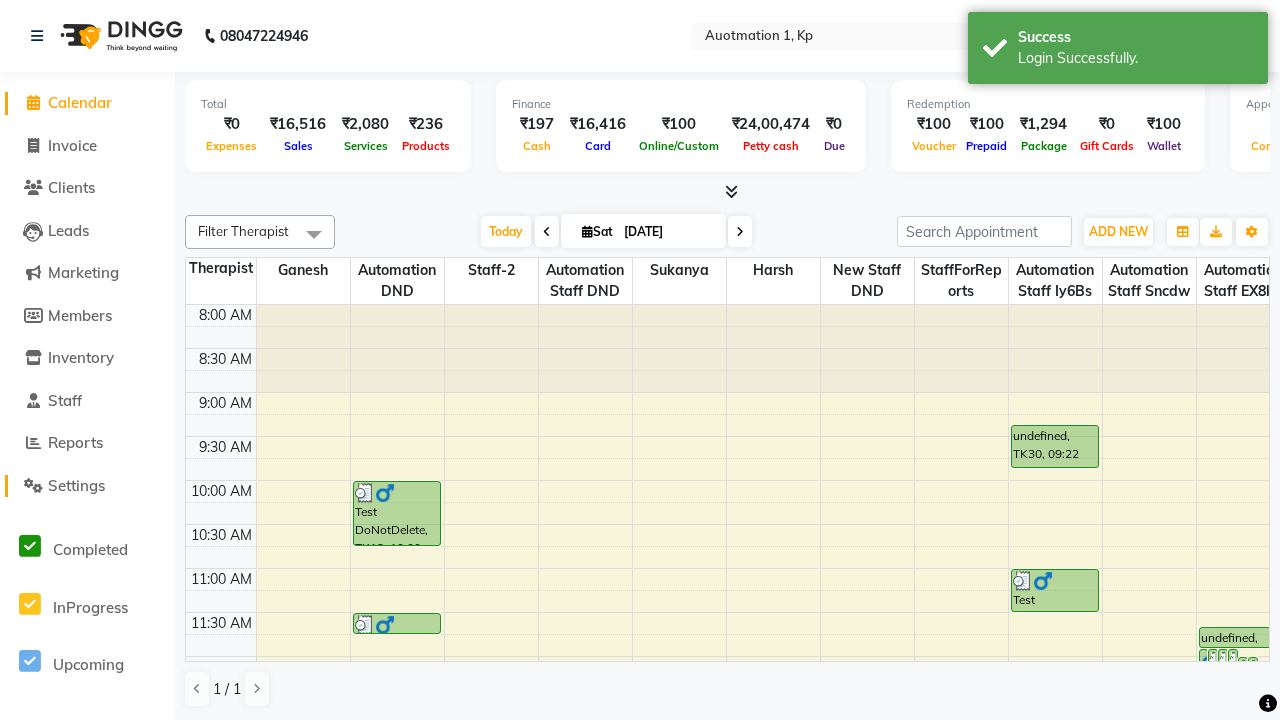 click on "Settings" 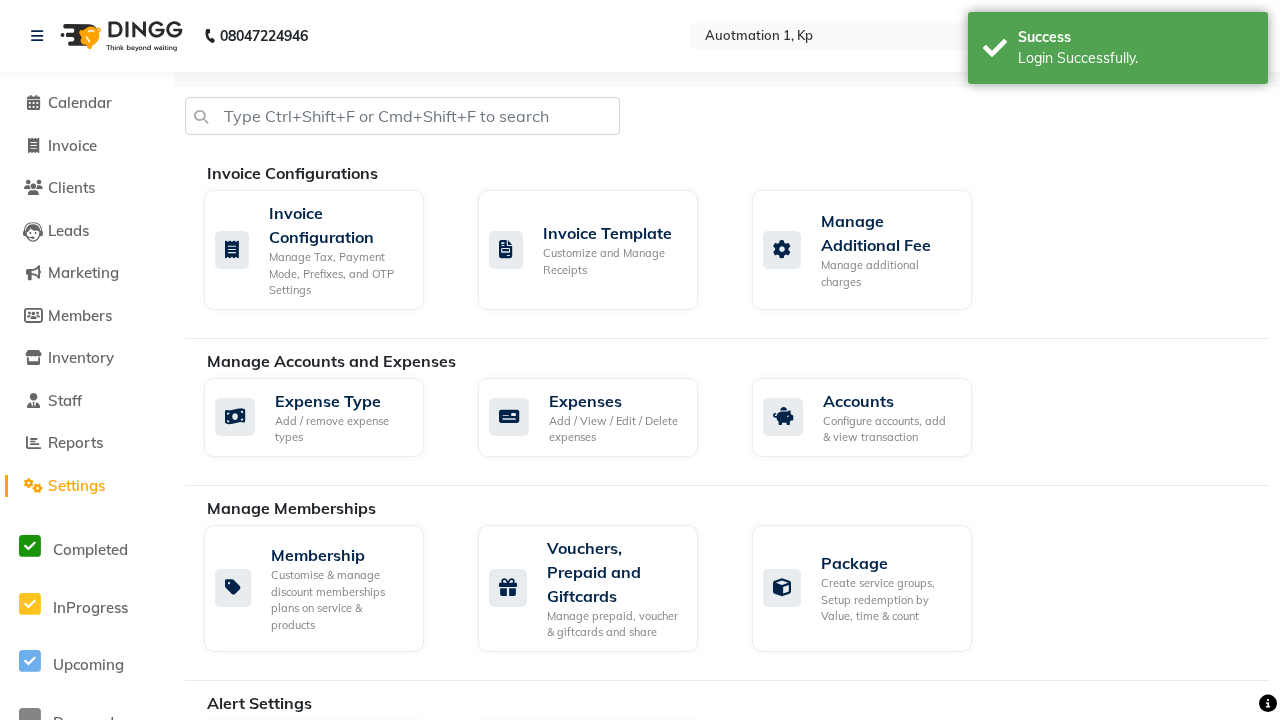 click on "Manage reset opening cash, change password." 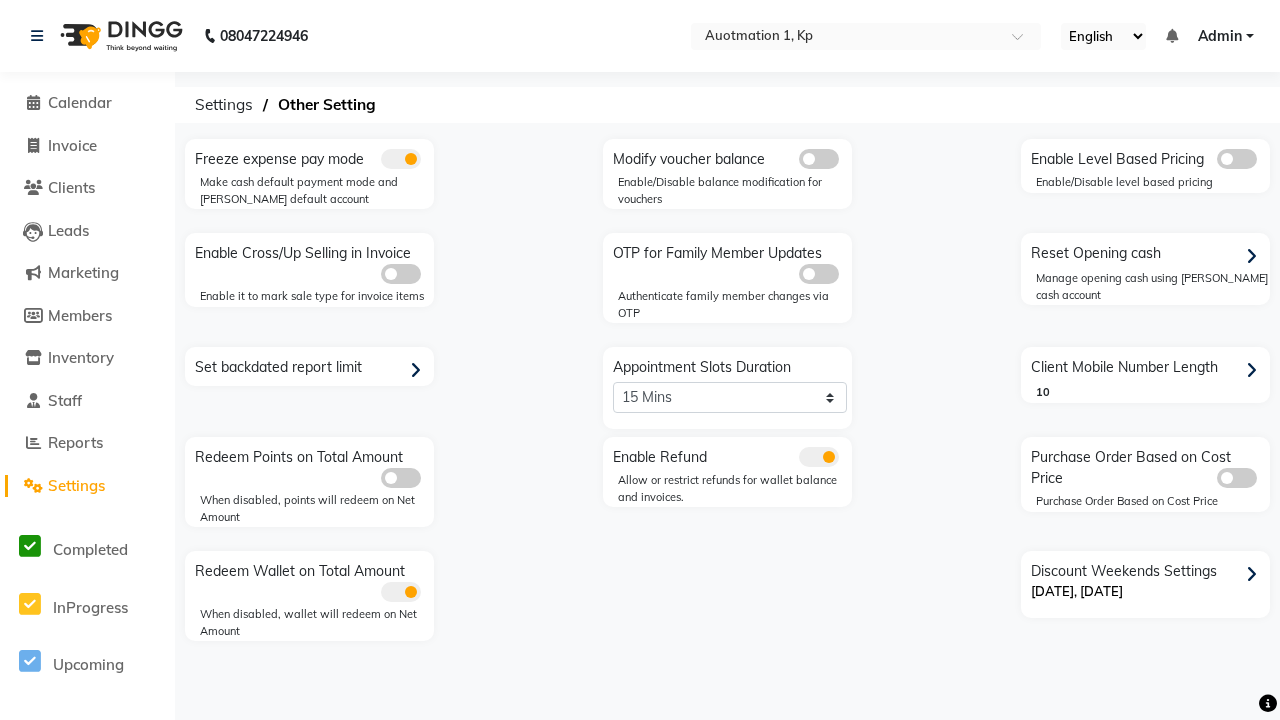 click 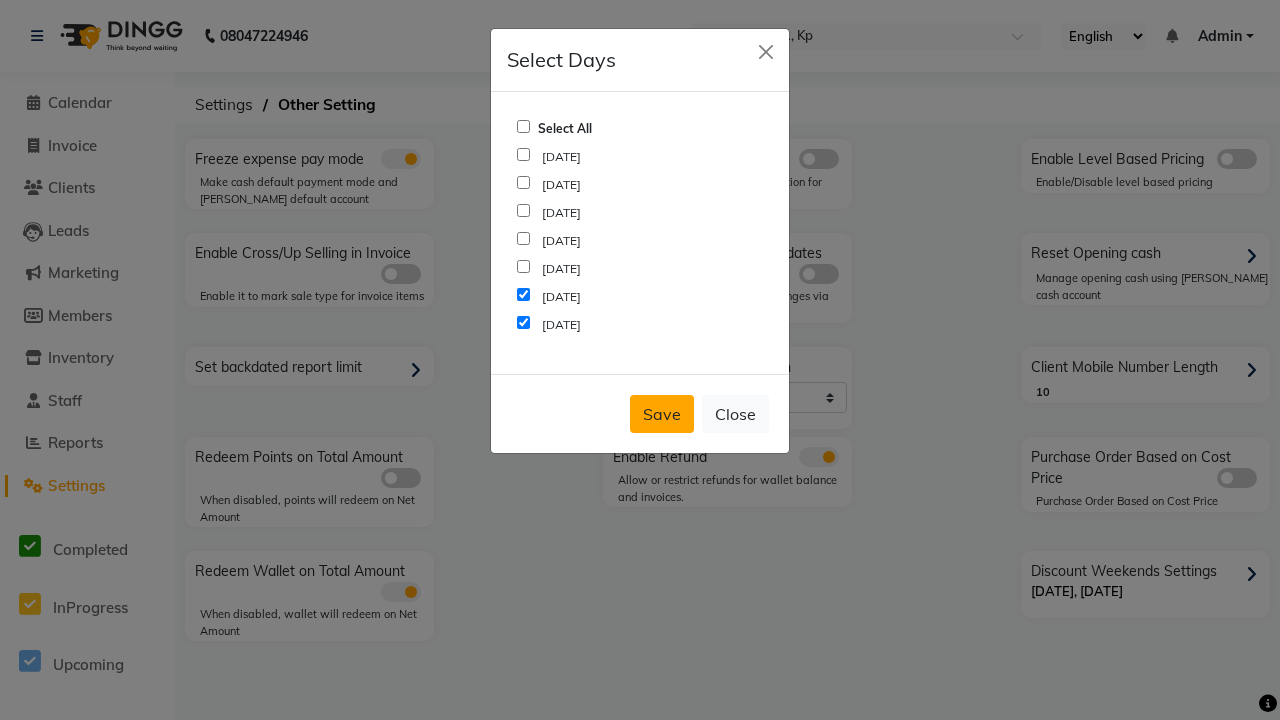 click on "Save" 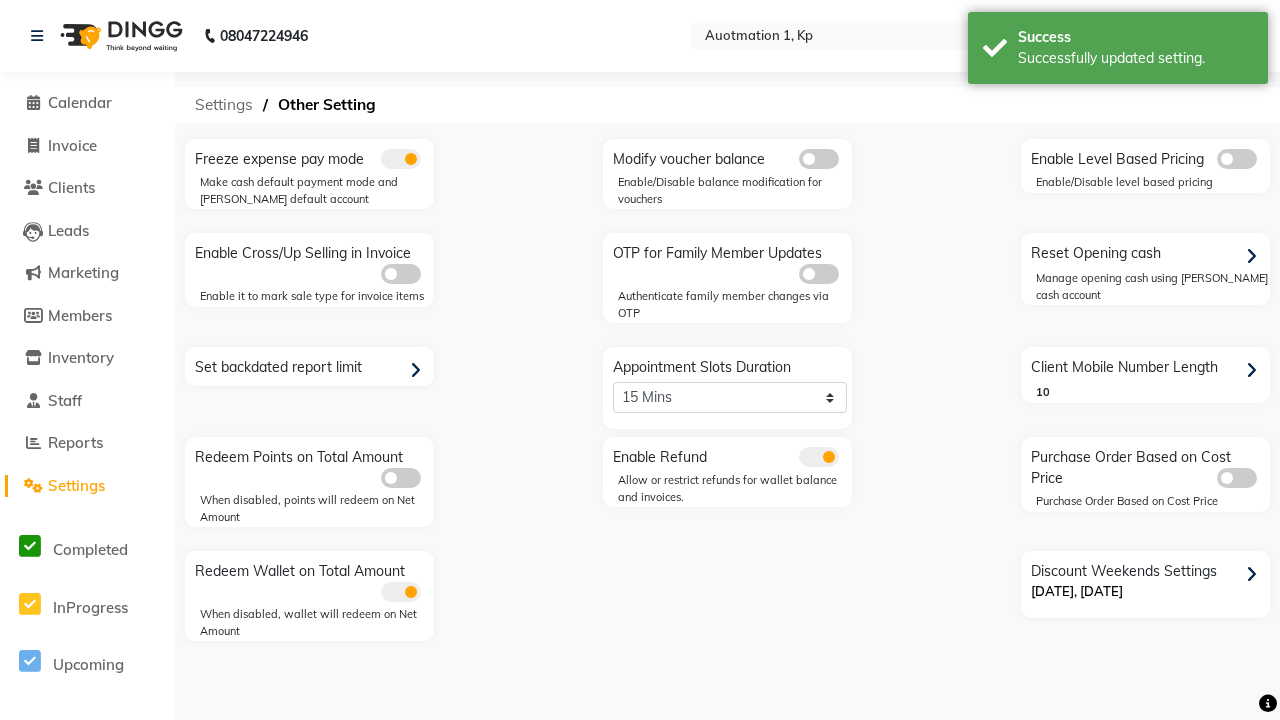 click on "Settings" 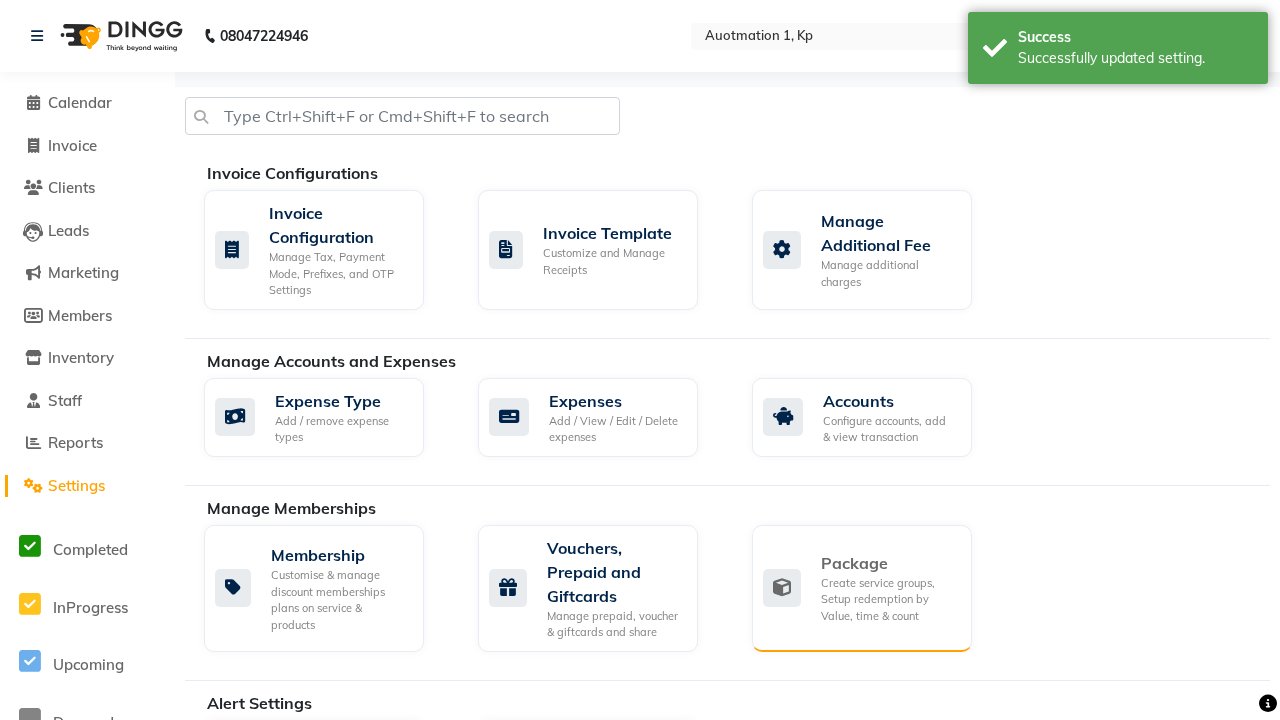 click on "Package" 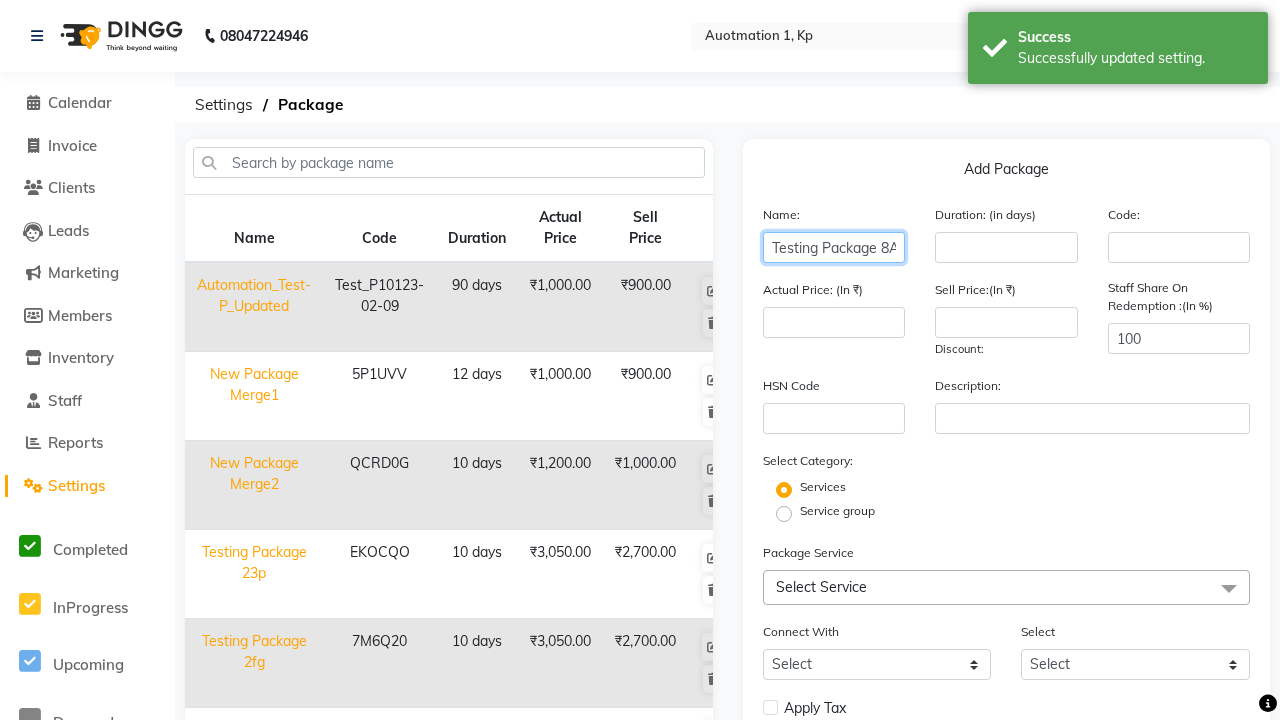type on "Testing Package 8A1" 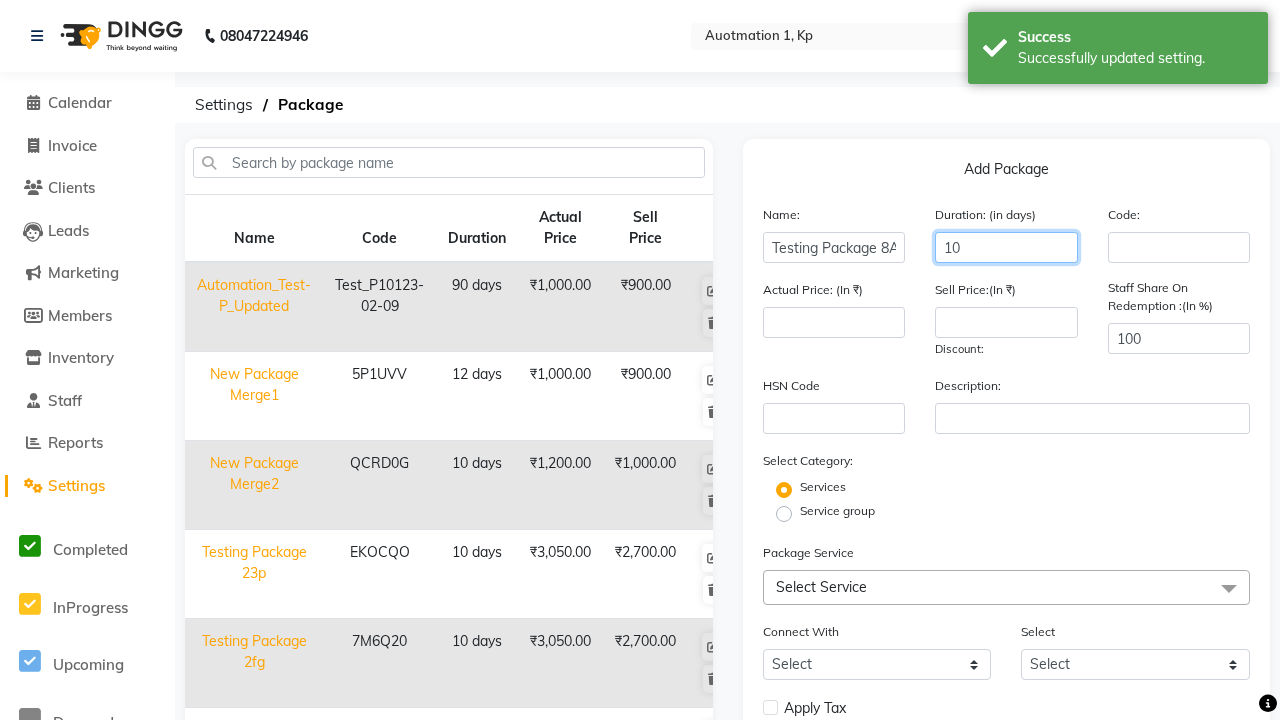 type on "10" 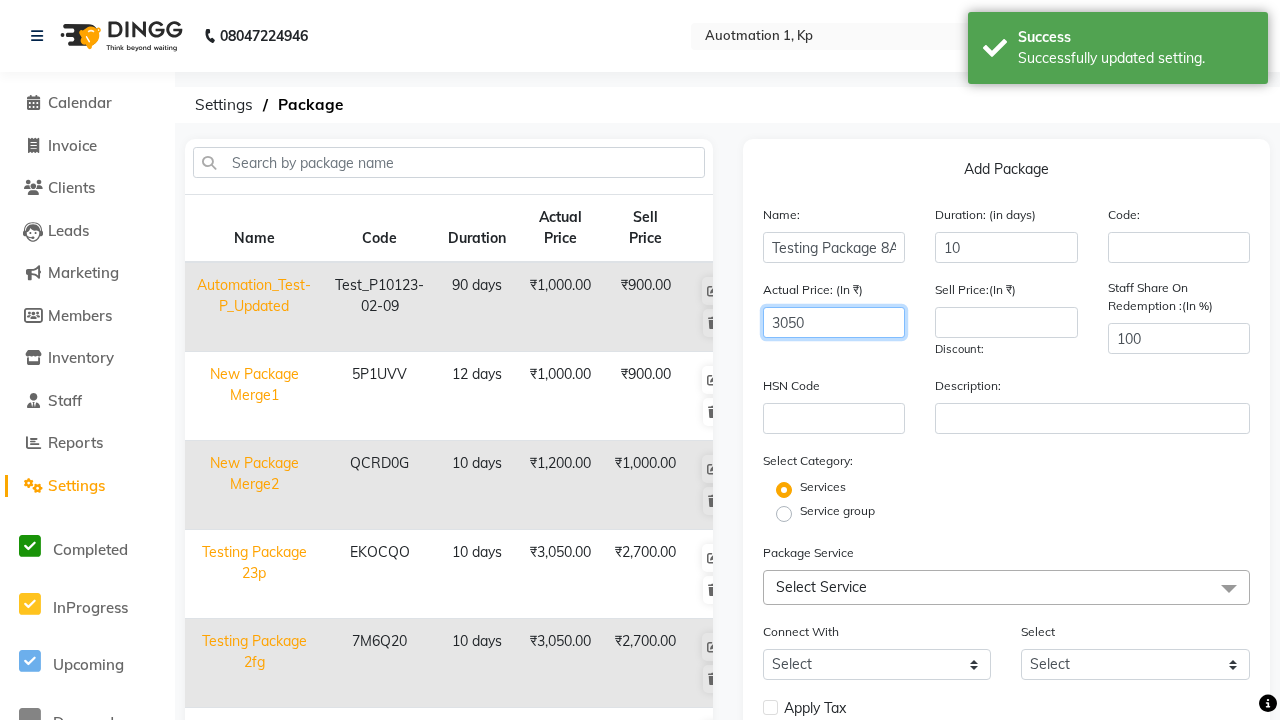 scroll, scrollTop: 0, scrollLeft: 0, axis: both 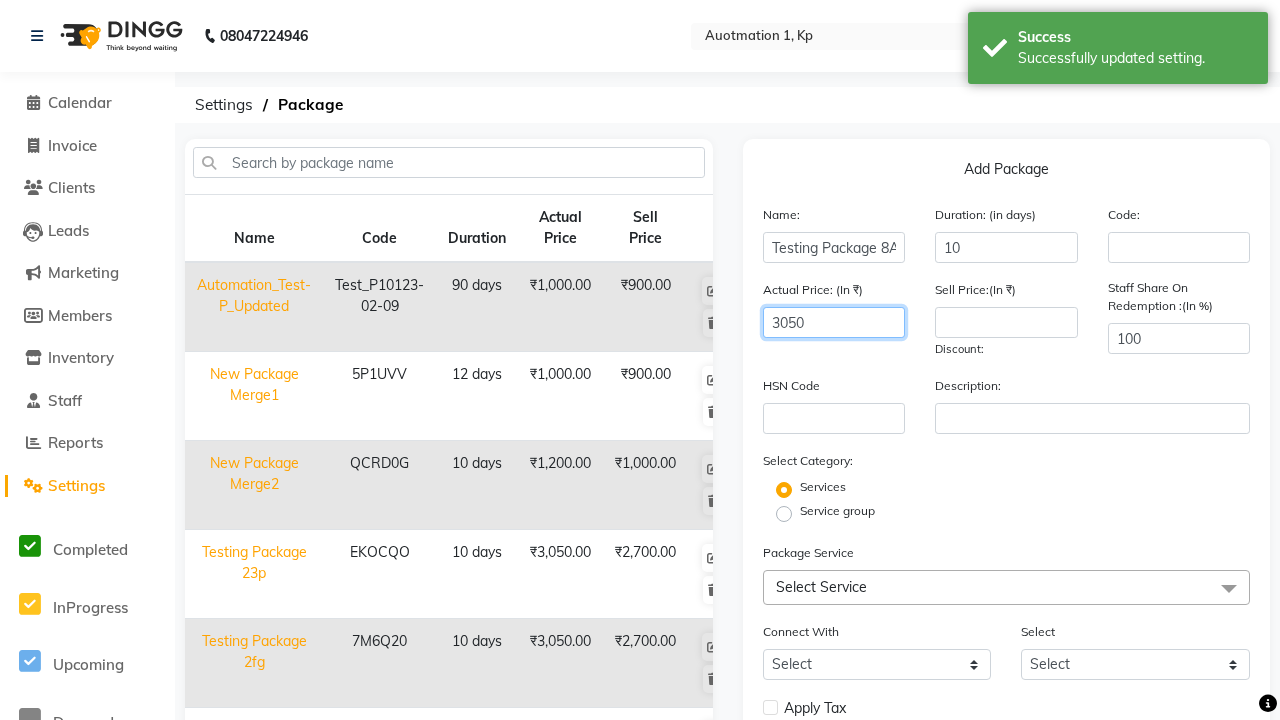 type on "3050" 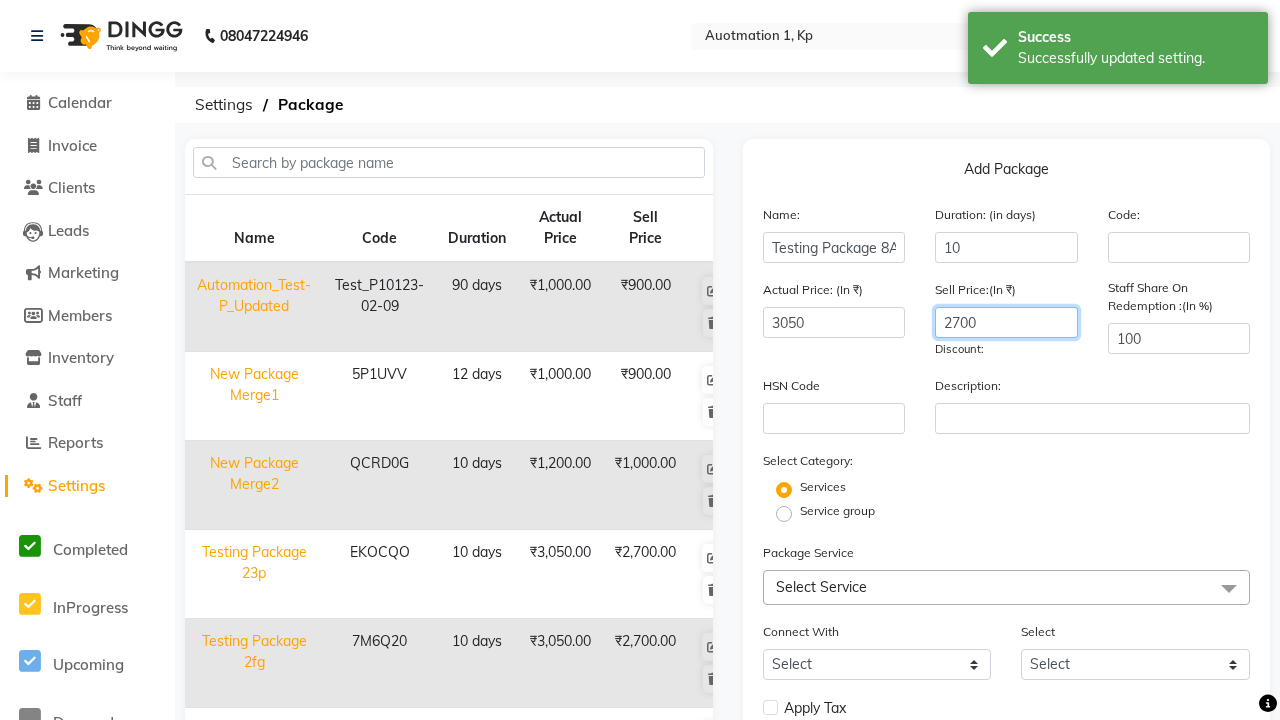 type on "2700" 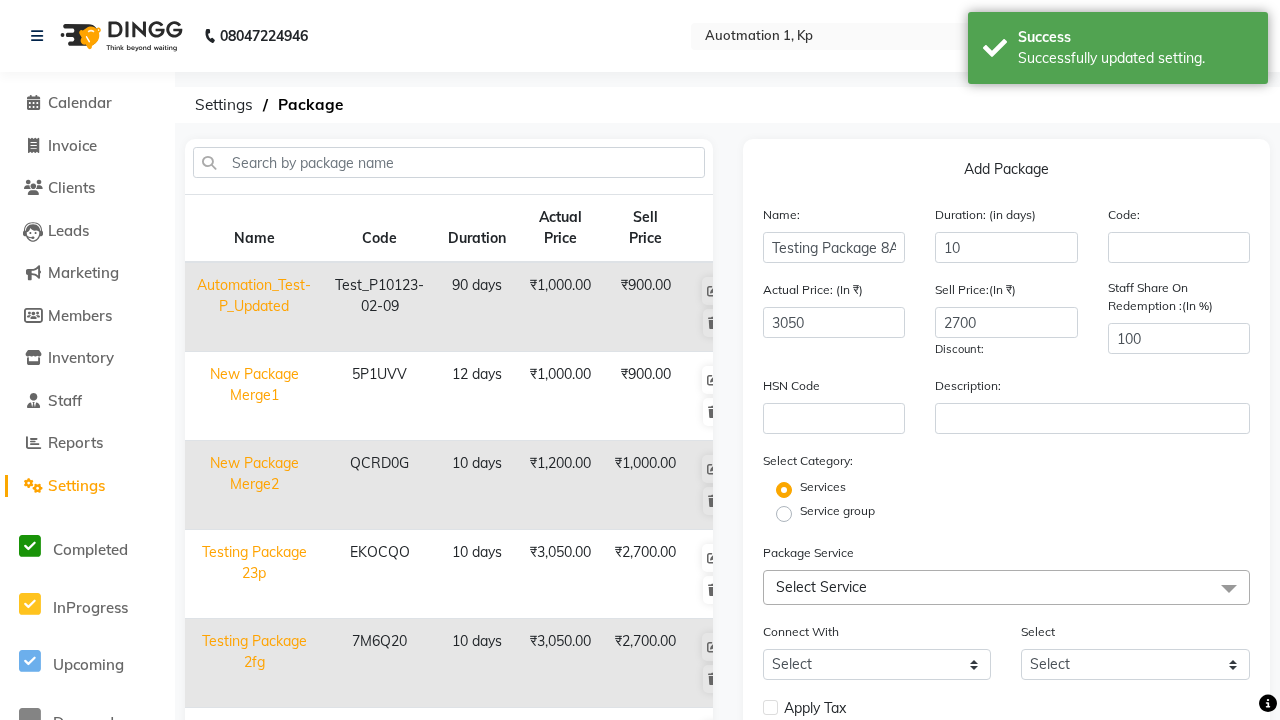 click on "Service group" 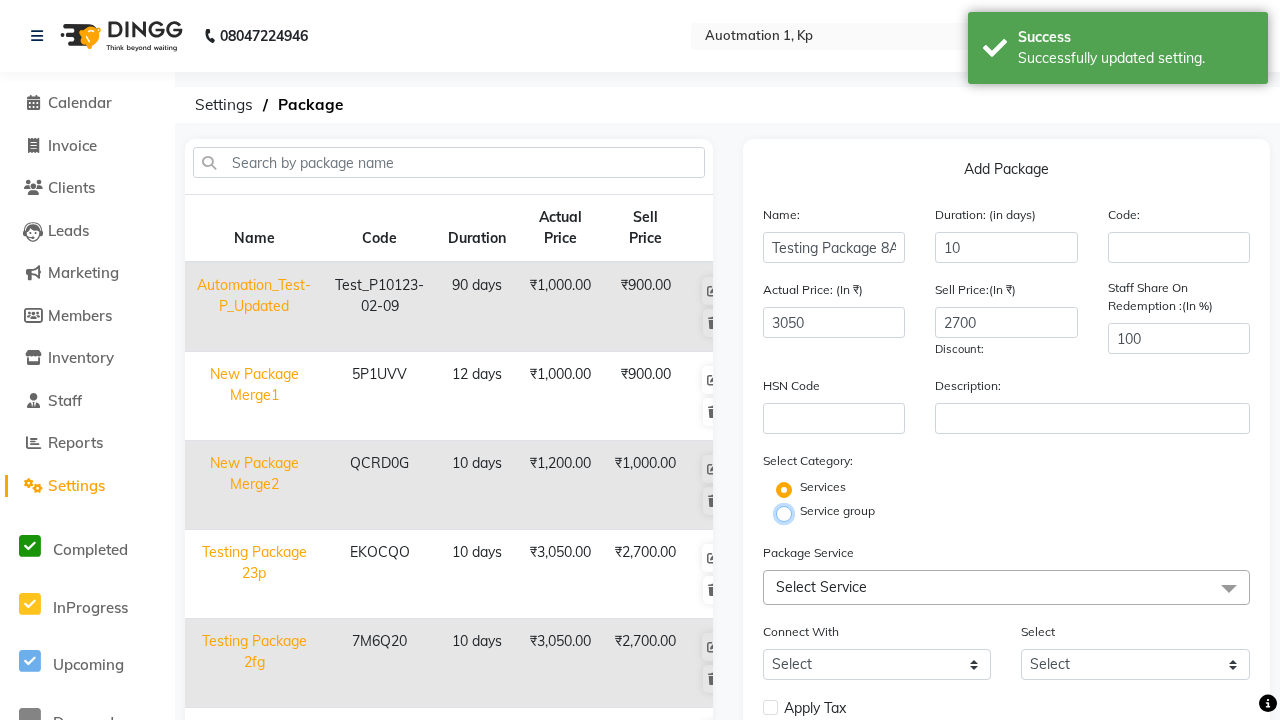 click on "Service group" at bounding box center (790, 512) 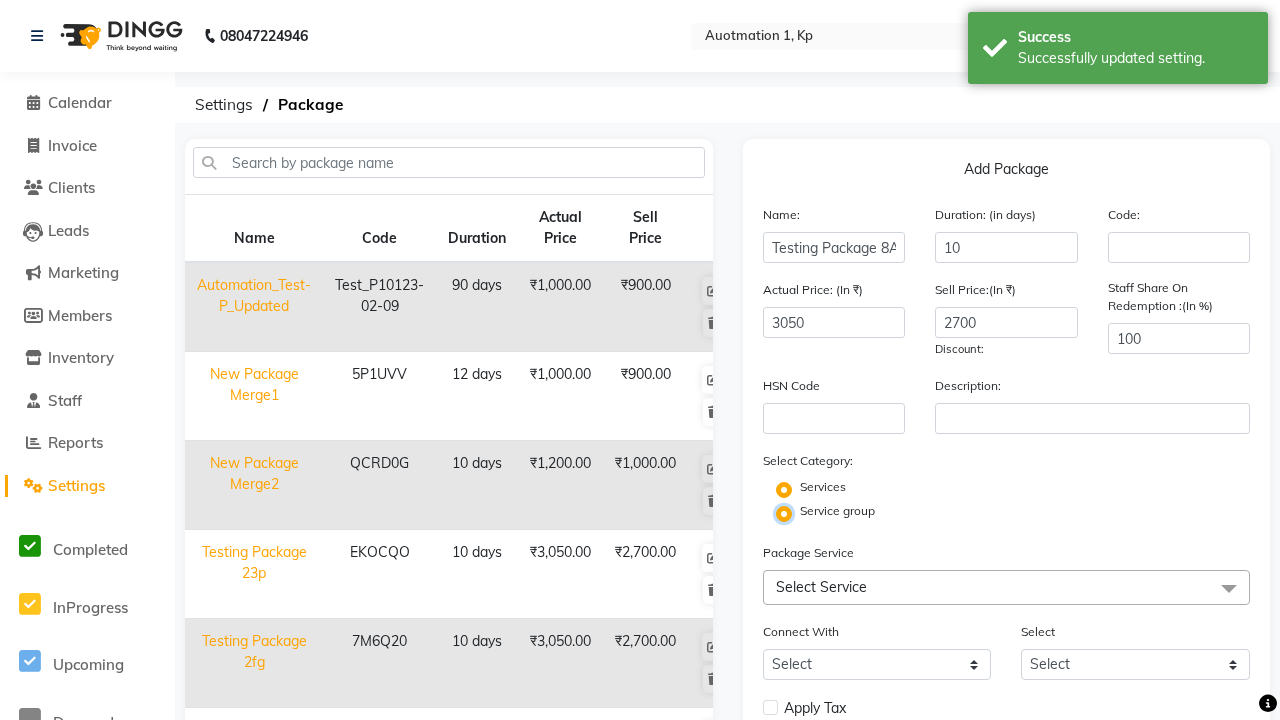 radio on "false" 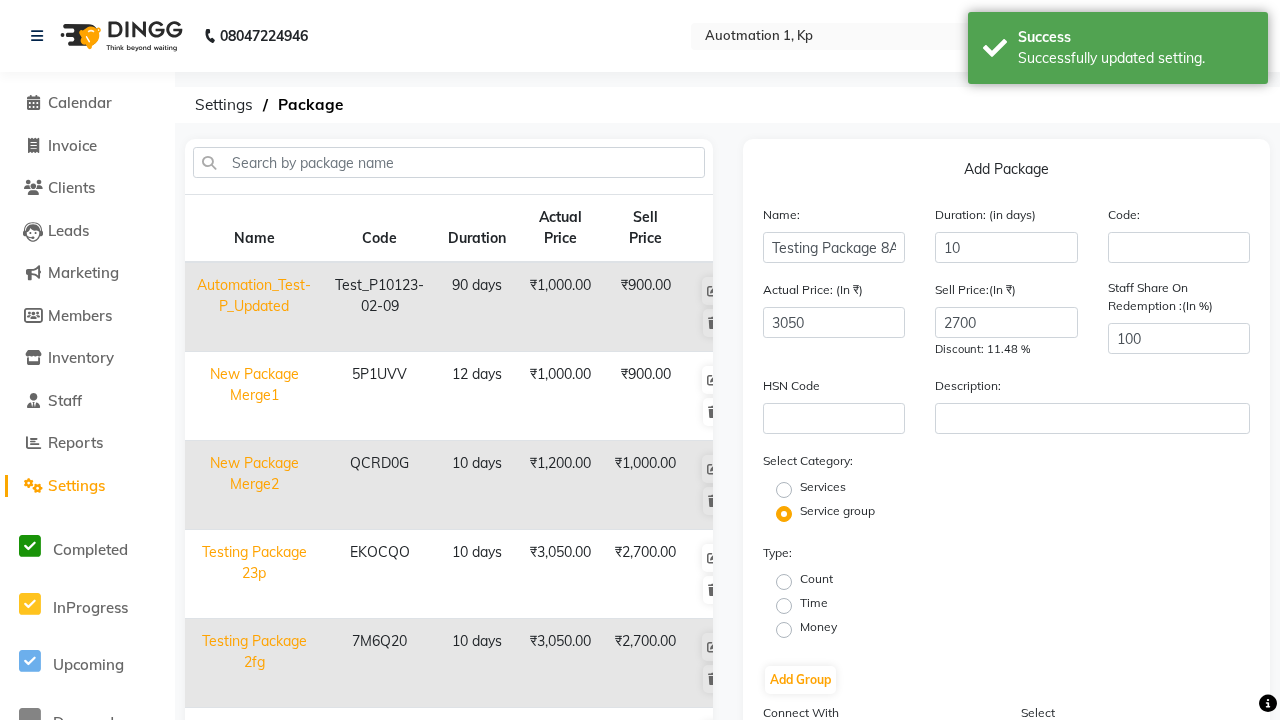 click on "Money" 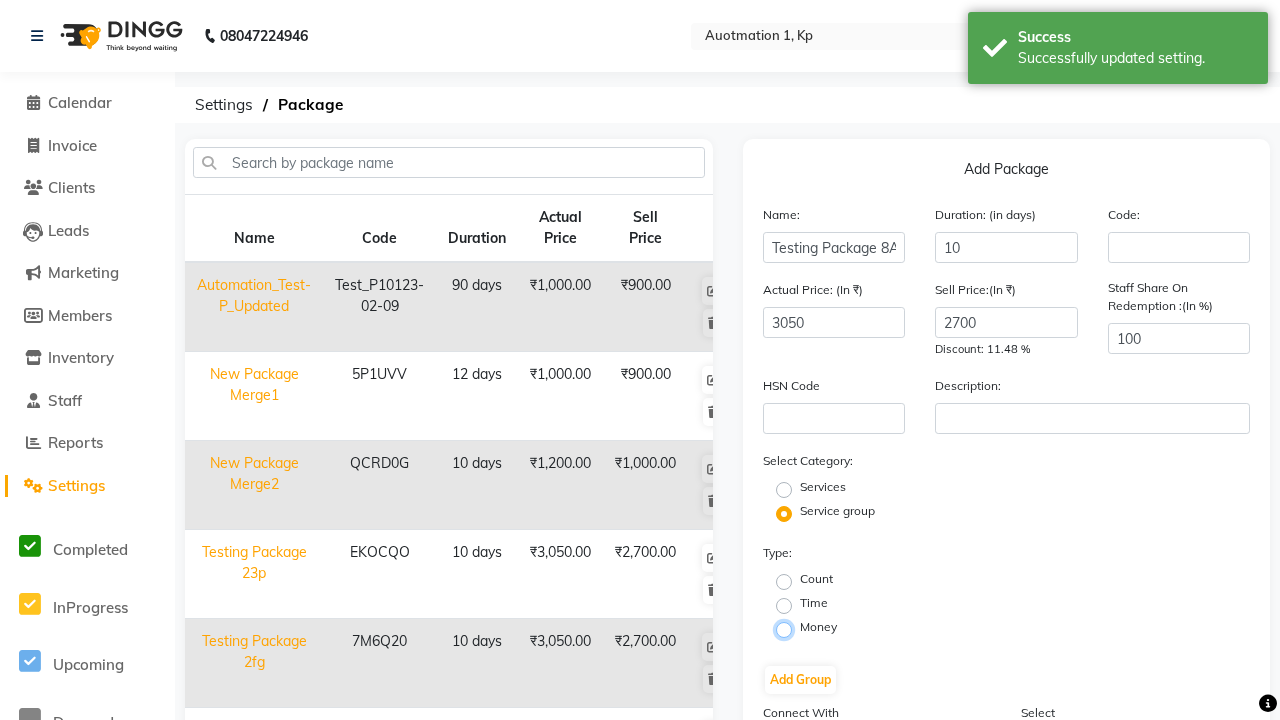 click on "Money" at bounding box center [790, 628] 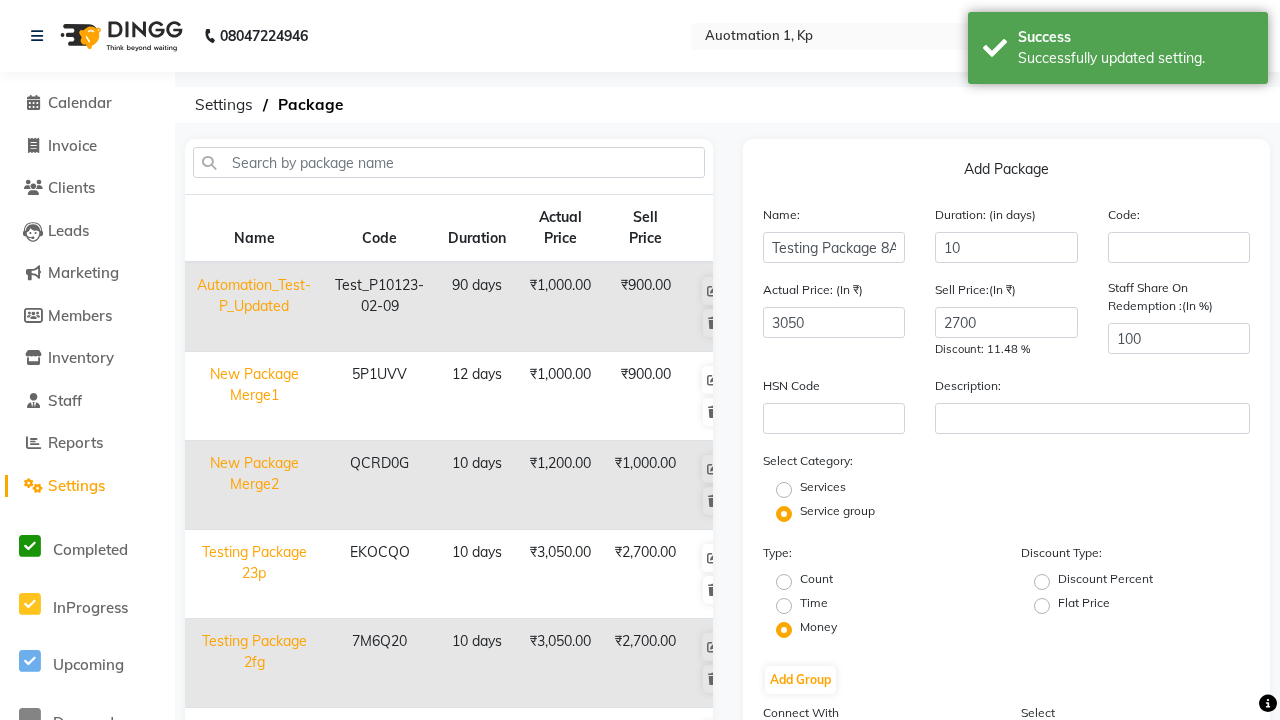 click on "Flat Price" 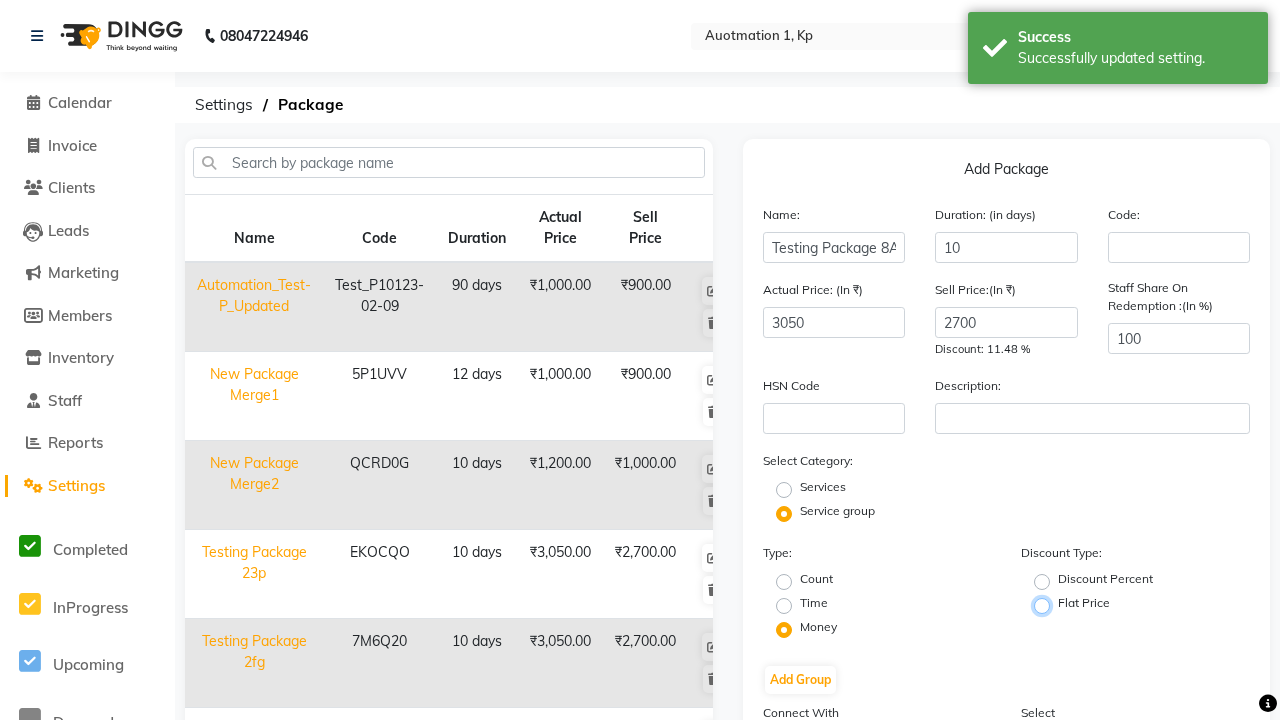 radio on "true" 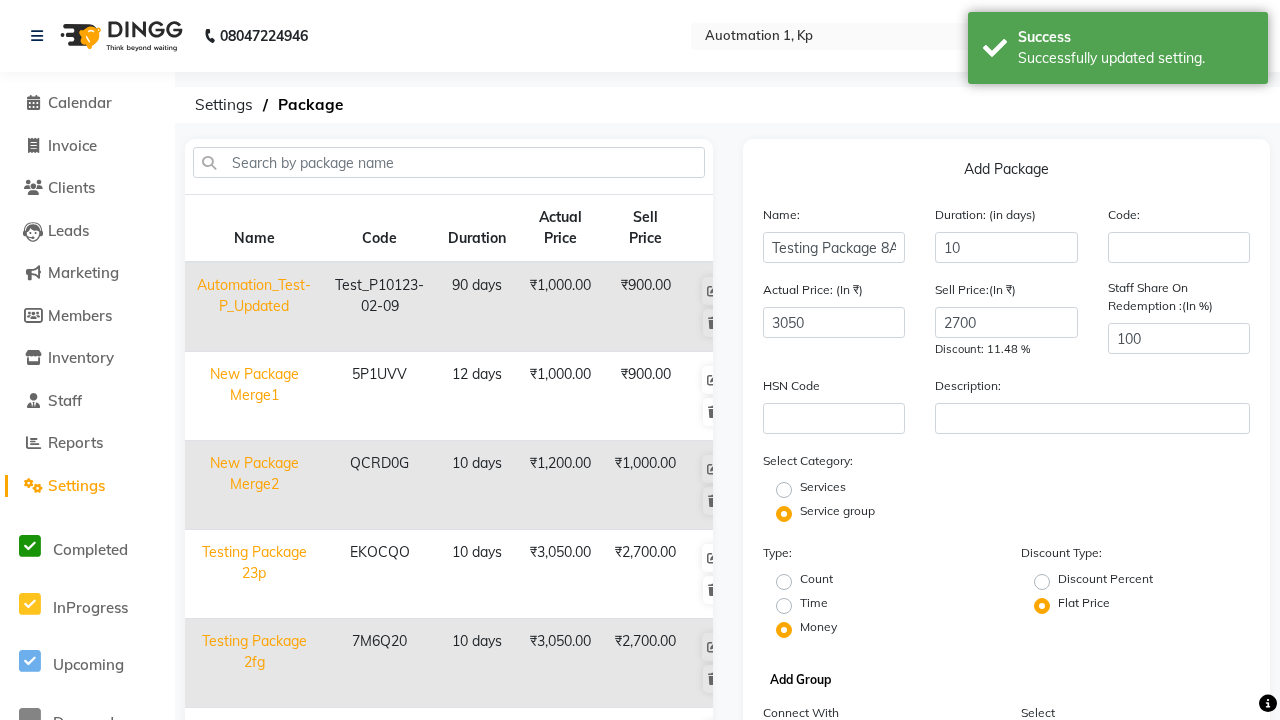 click on "Add Group" 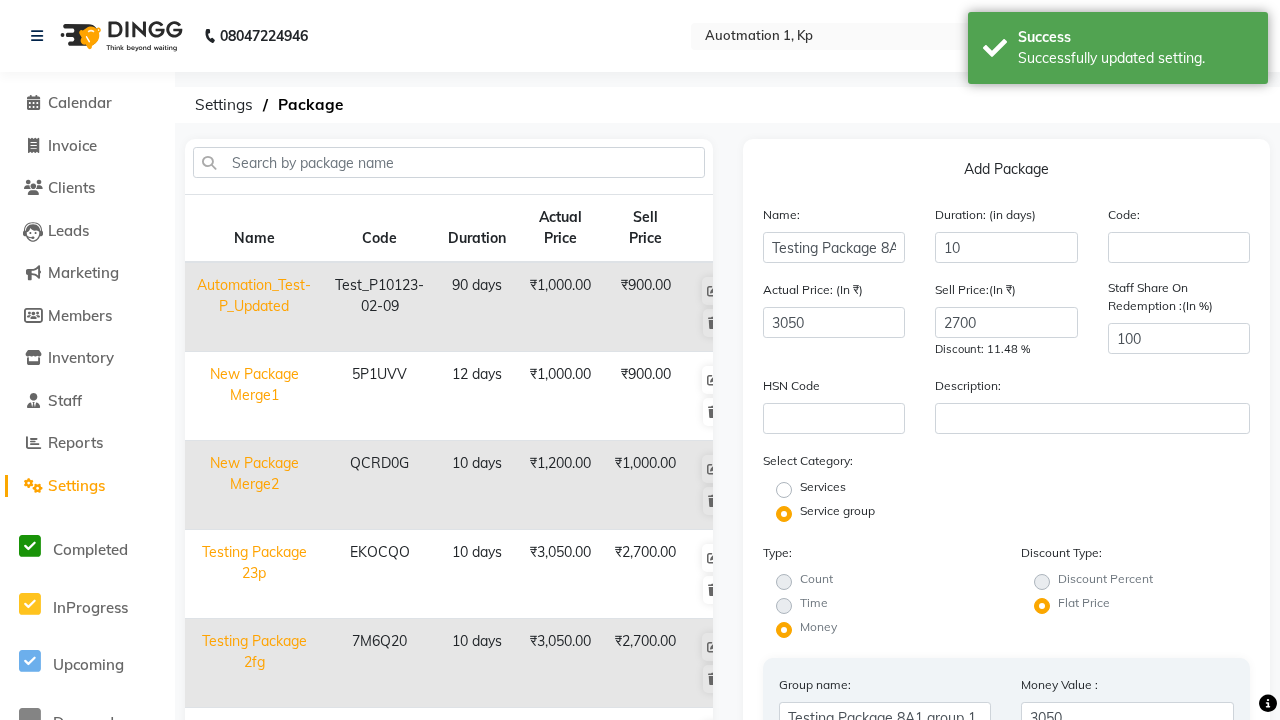 type on "025" 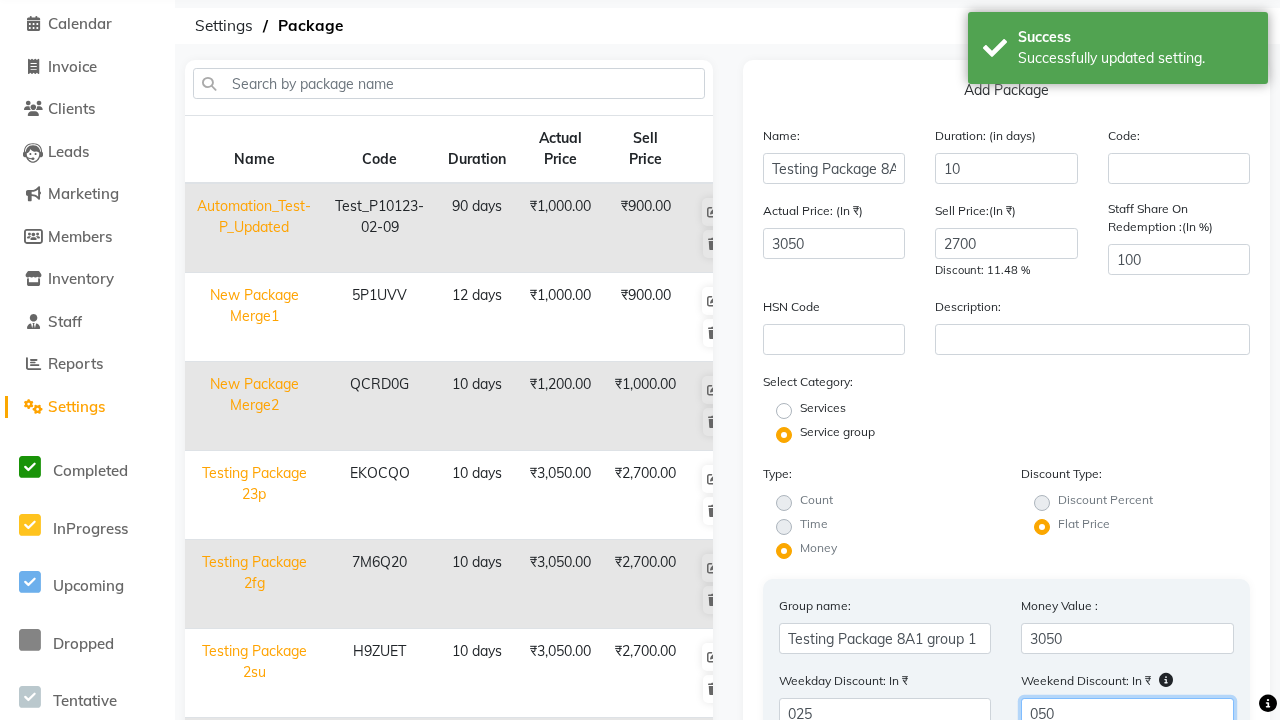 scroll, scrollTop: 82, scrollLeft: 0, axis: vertical 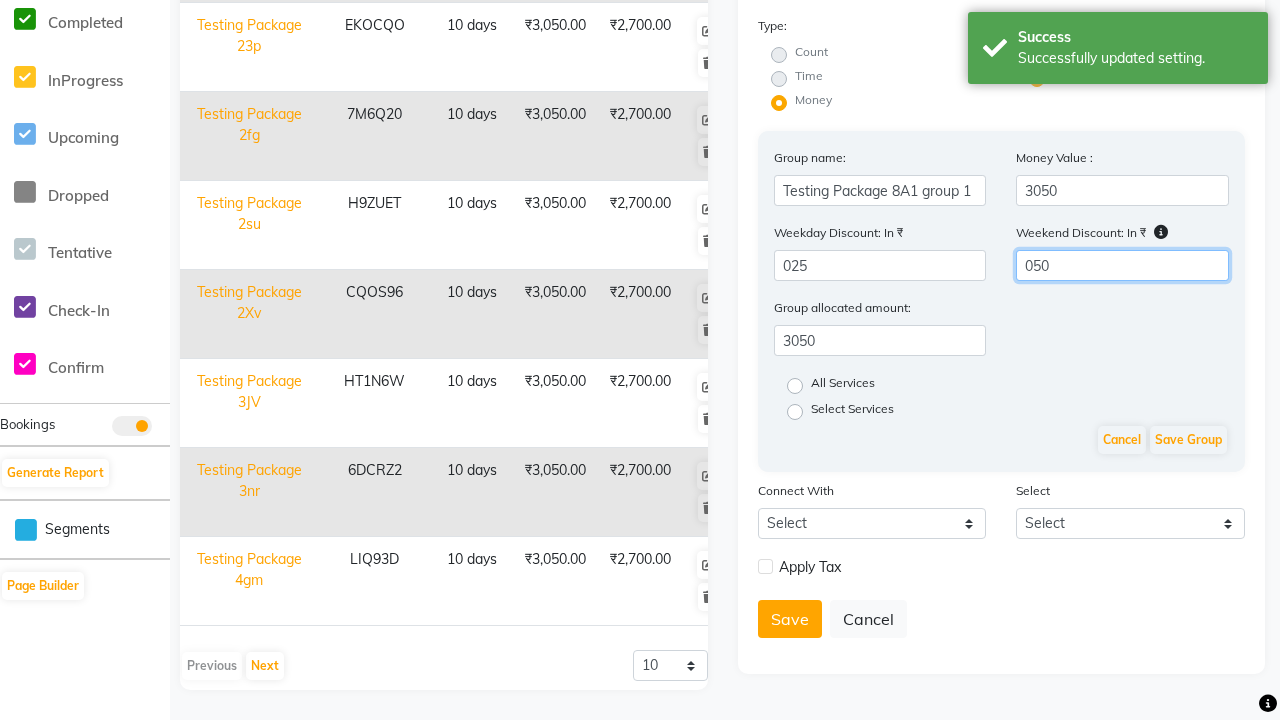 type on "050" 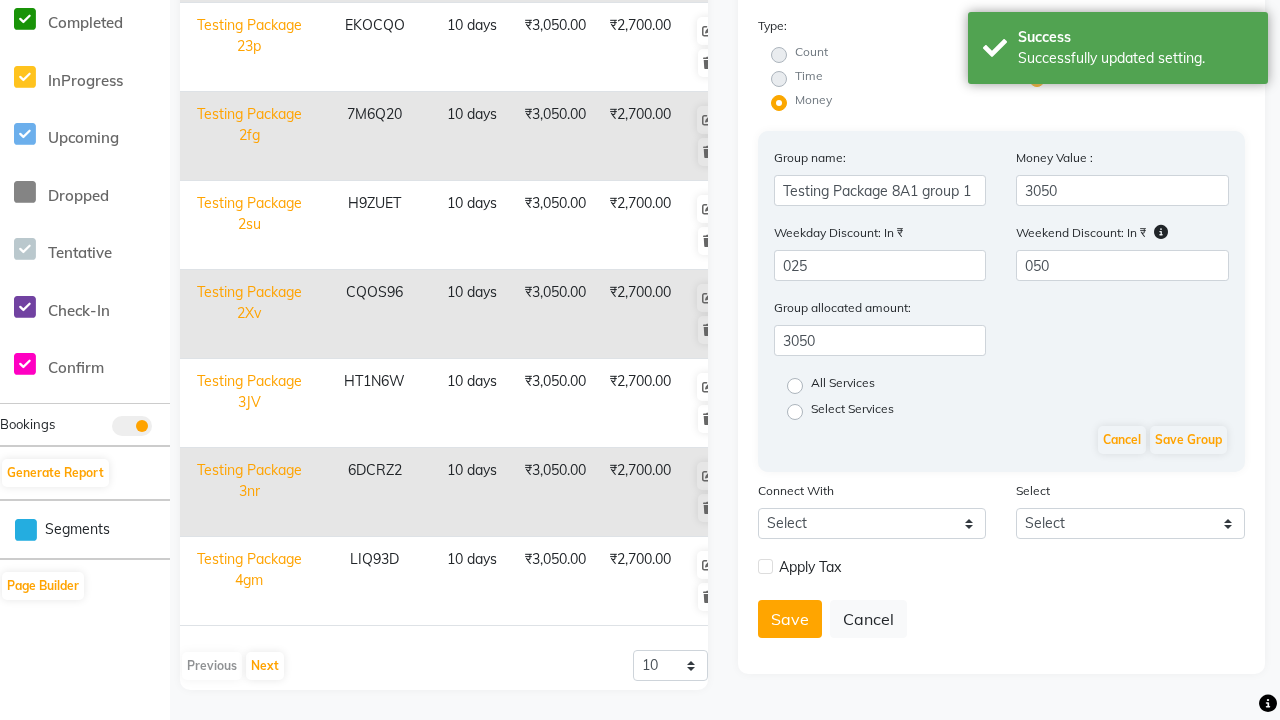 click on "All Services" 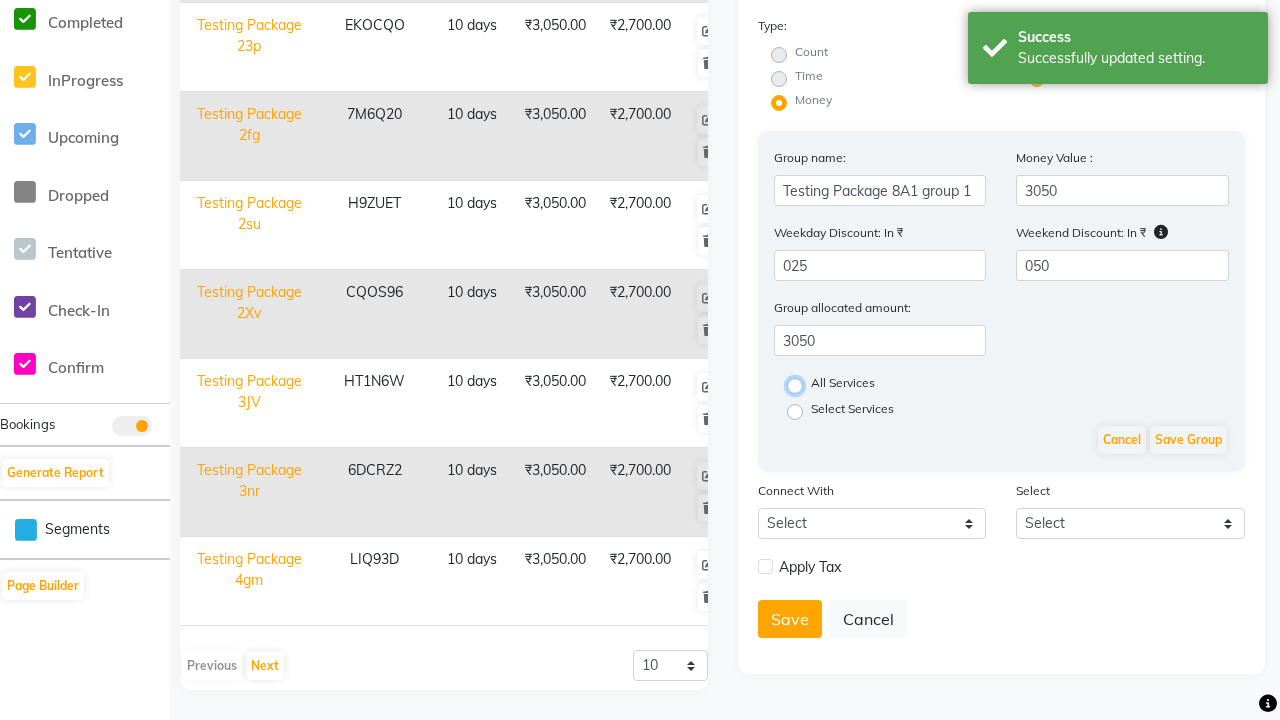 click on "All Services" at bounding box center (801, 384) 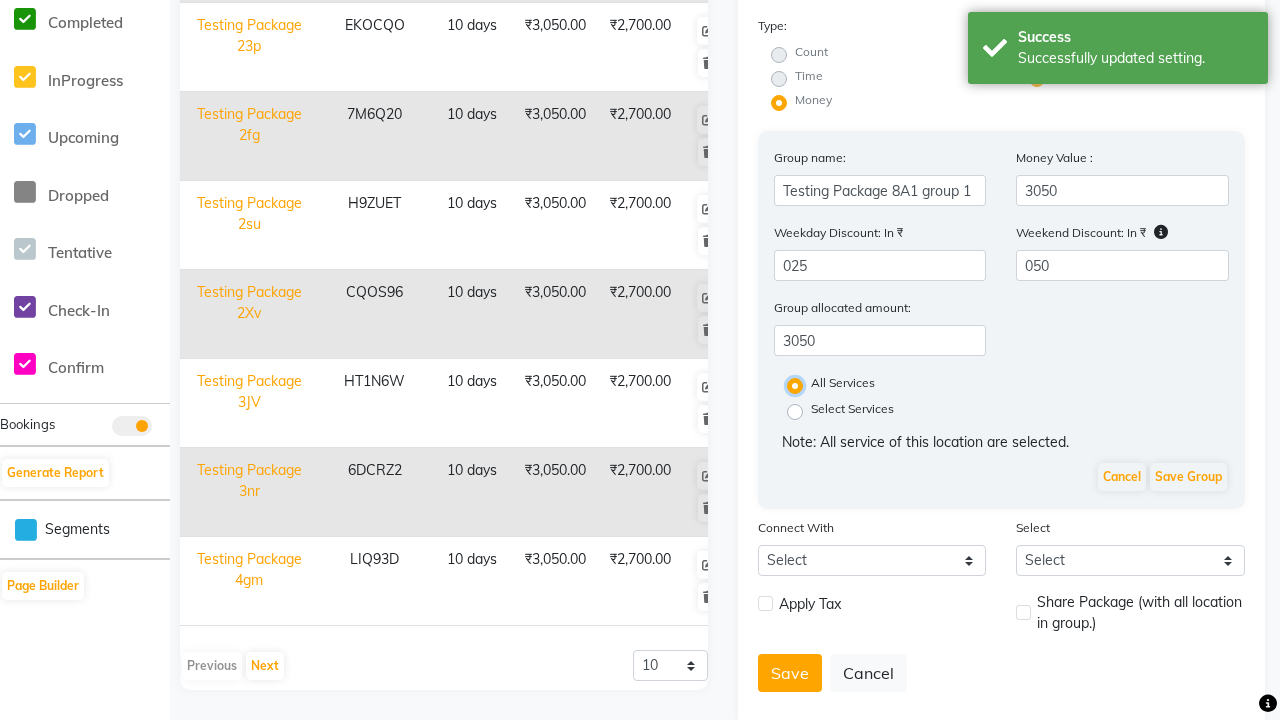 scroll, scrollTop: 509, scrollLeft: 0, axis: vertical 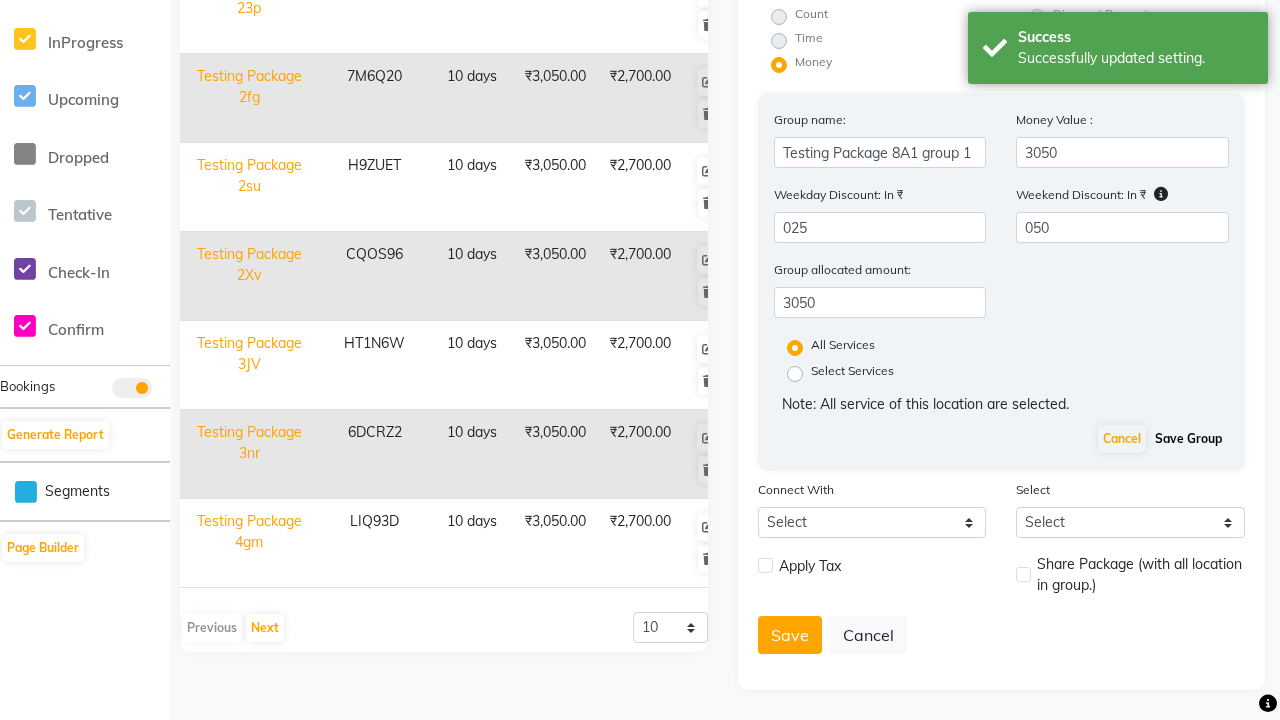 click on "Save Group" 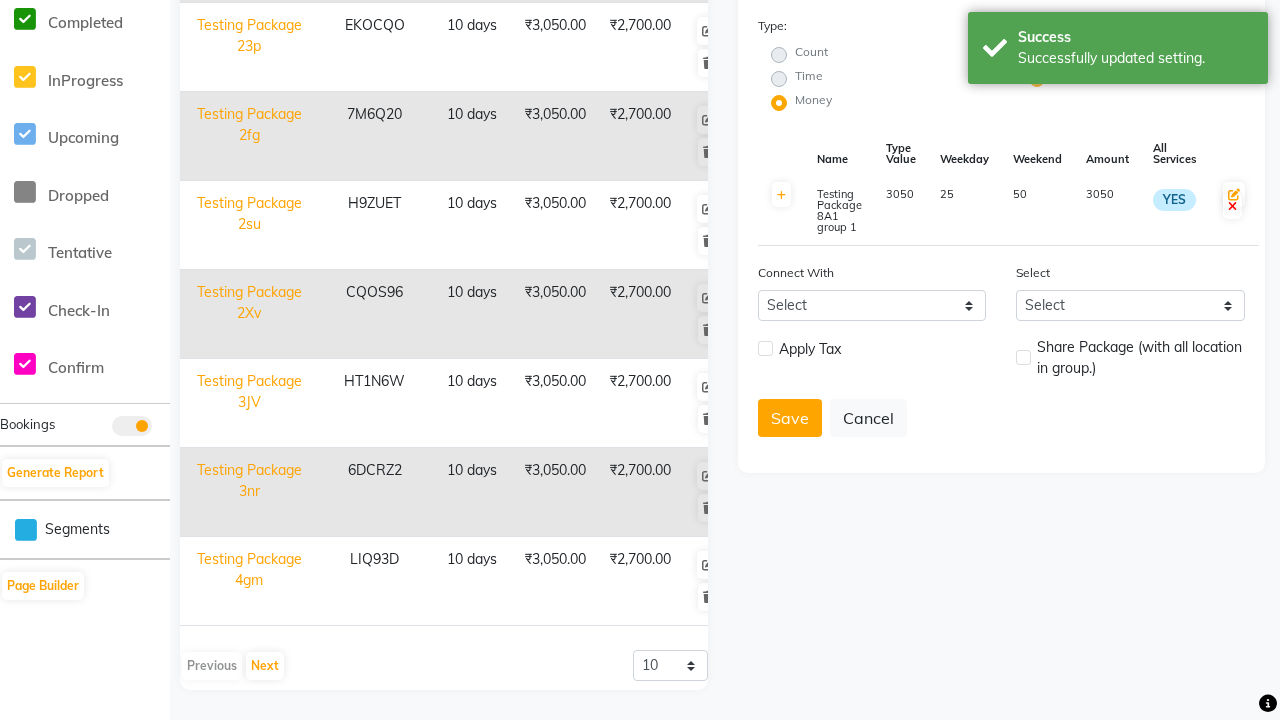 scroll, scrollTop: 0, scrollLeft: 0, axis: both 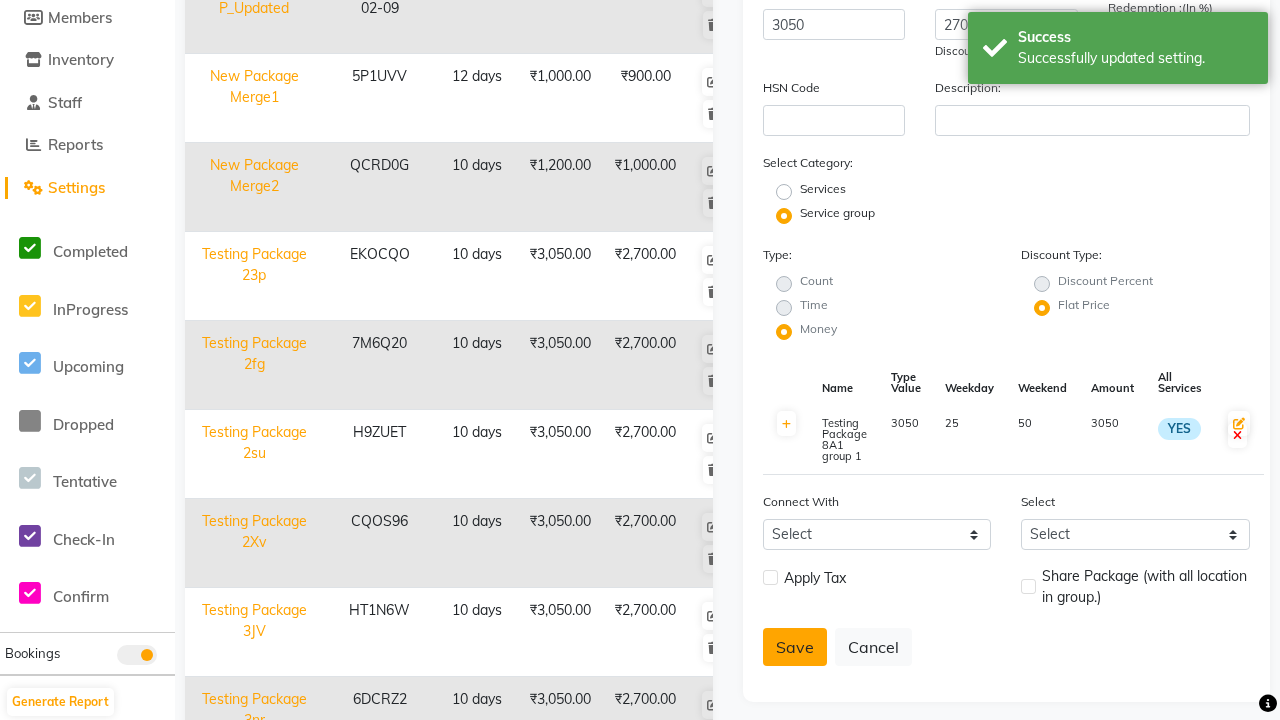 click on "Save" 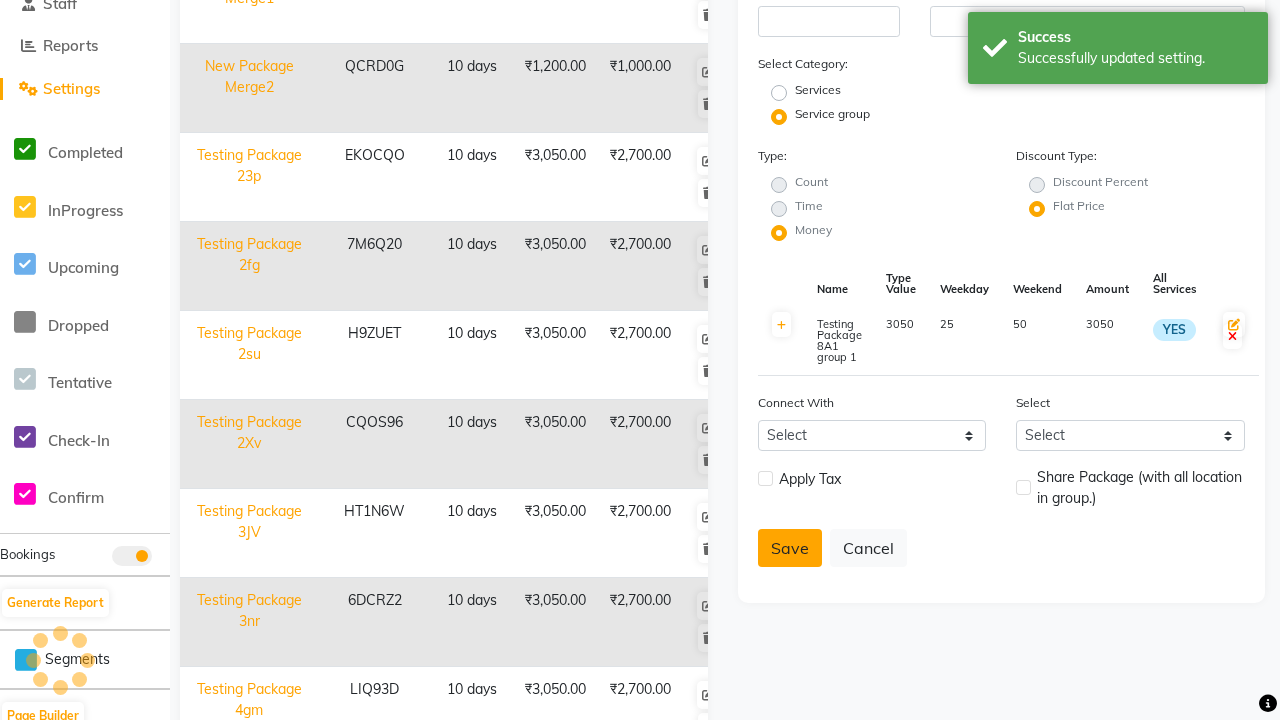 type 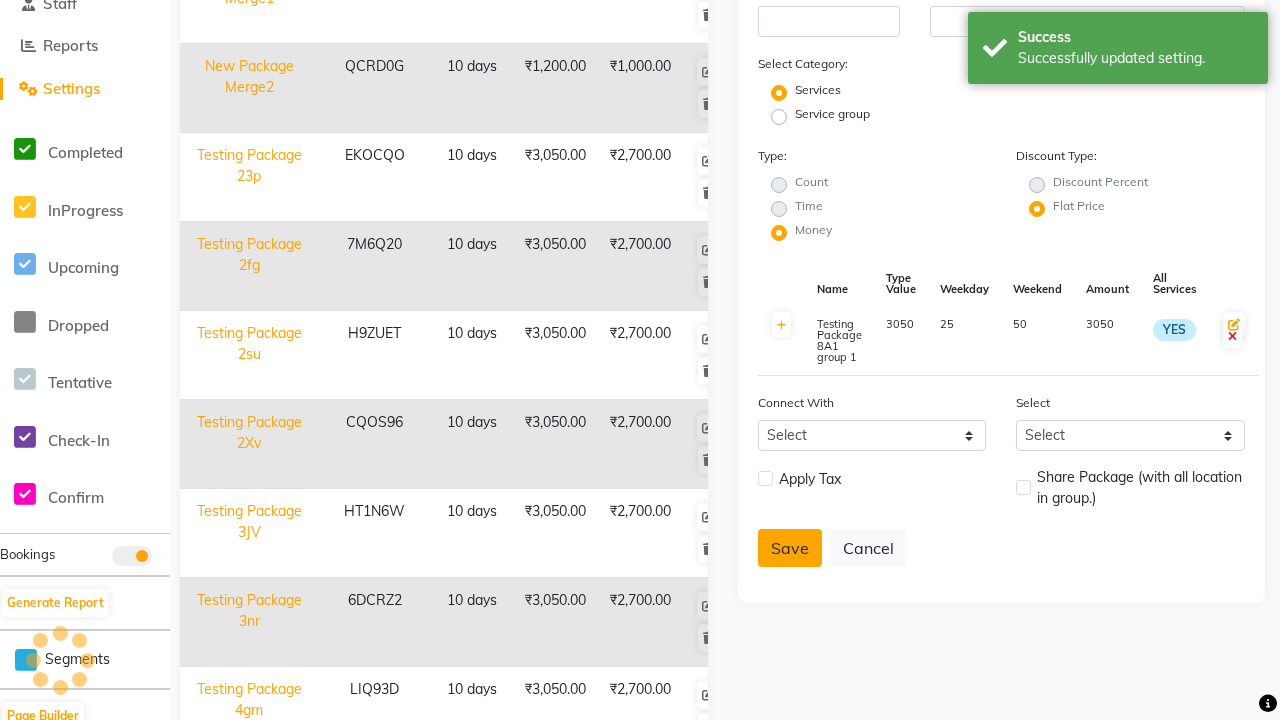 scroll, scrollTop: 527, scrollLeft: 0, axis: vertical 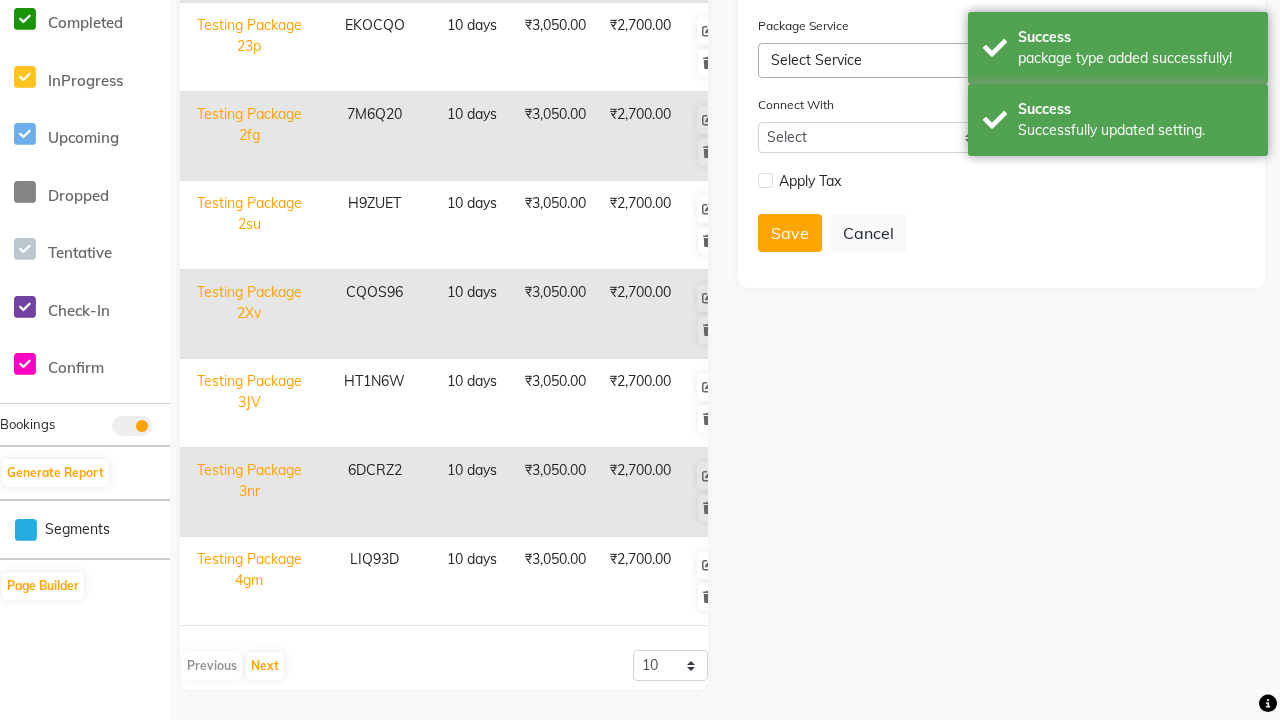 click on "Success   Successfully updated setting." at bounding box center [1118, 120] 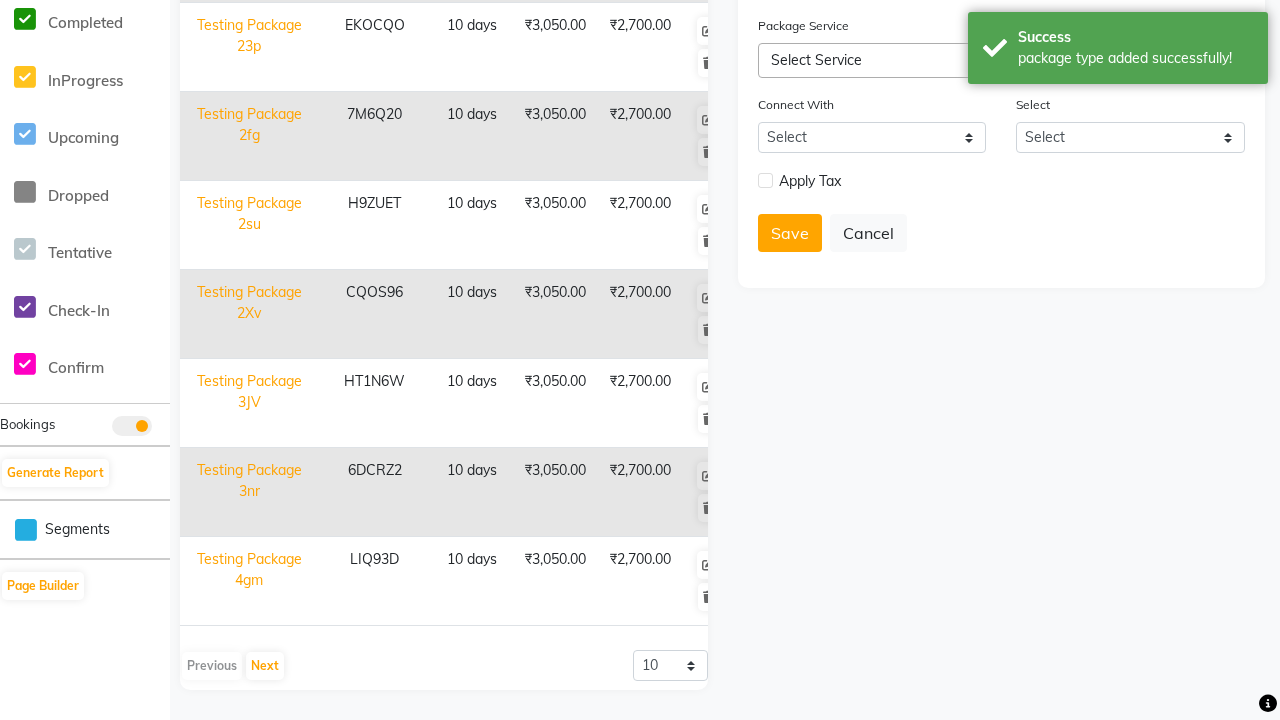 click at bounding box center [32, -491] 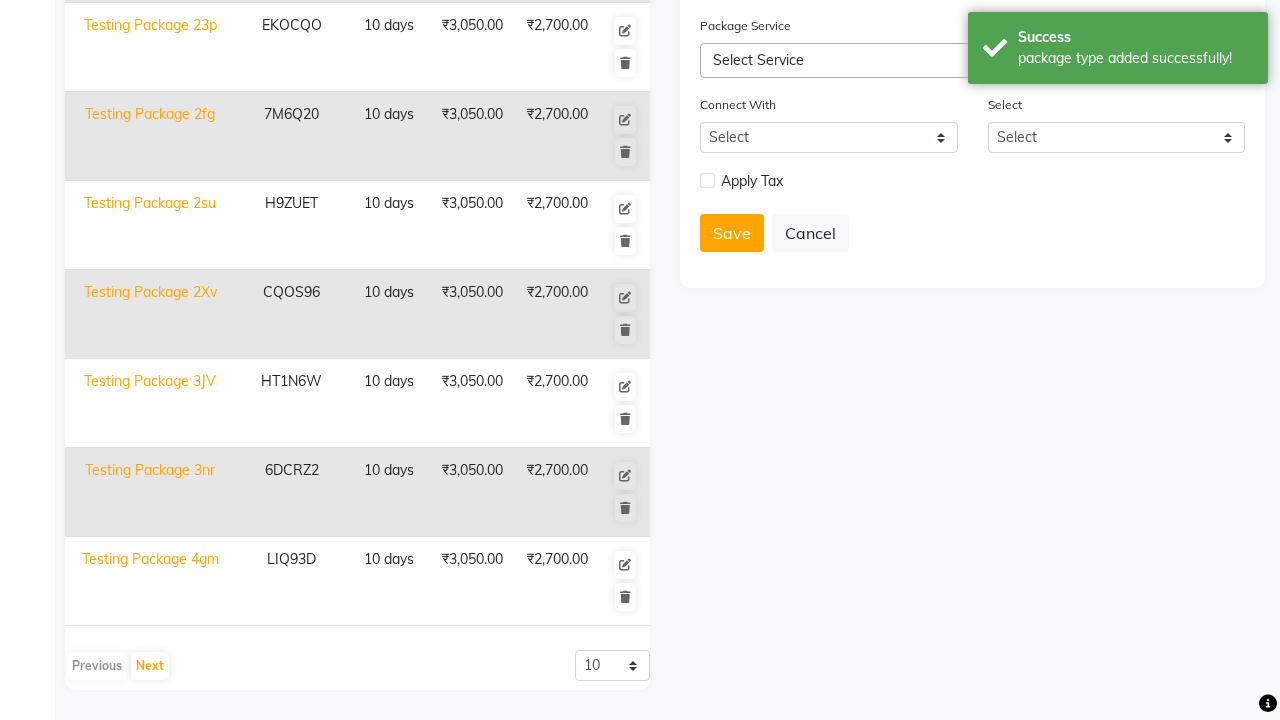 scroll, scrollTop: 0, scrollLeft: 0, axis: both 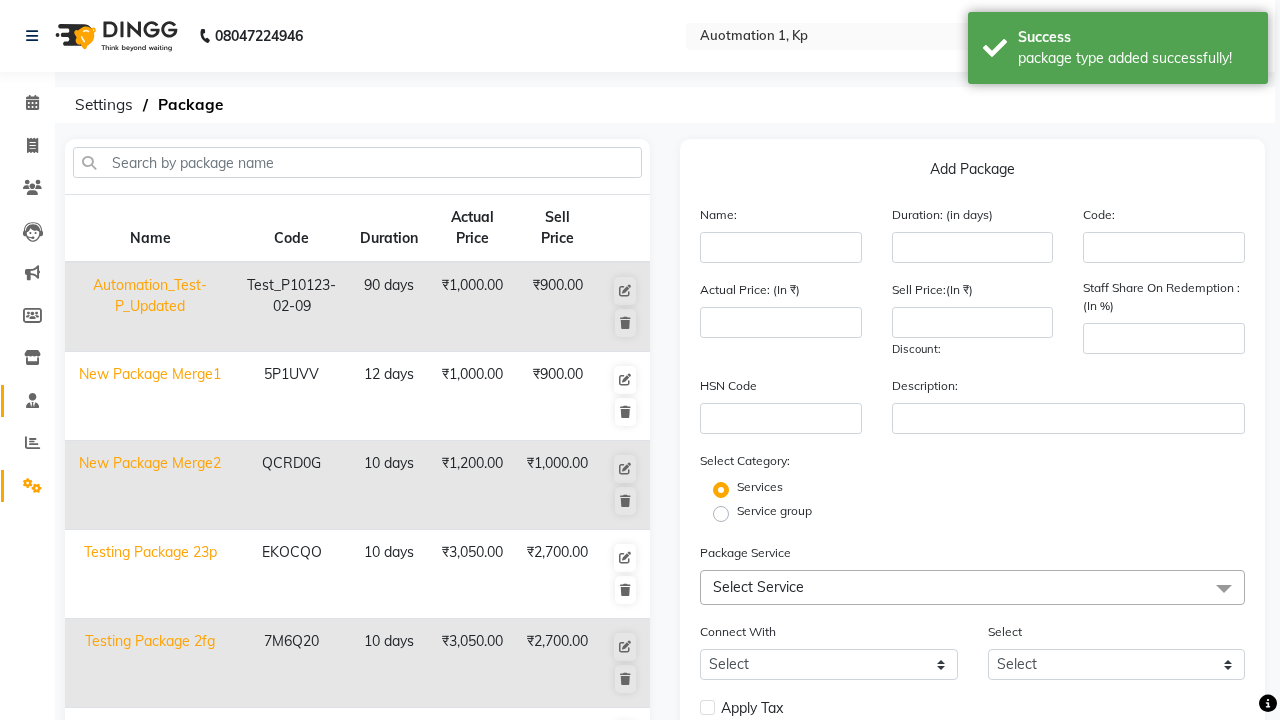 click 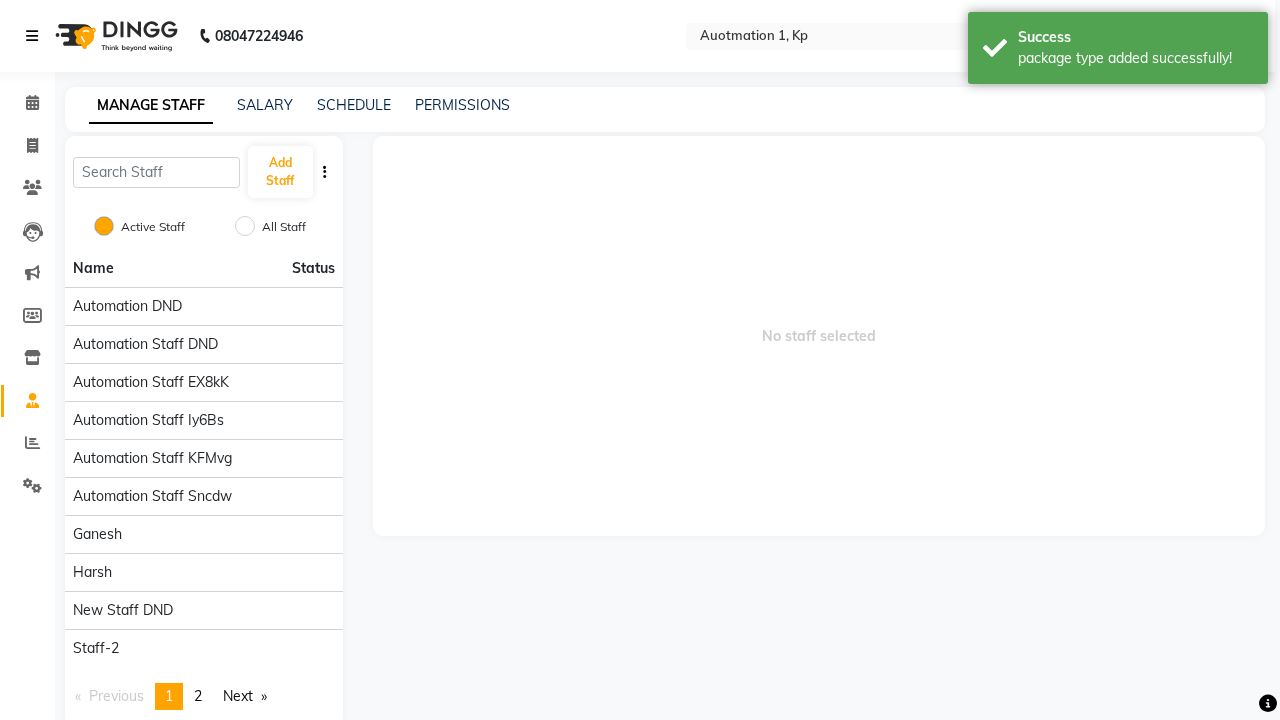 click at bounding box center [32, 36] 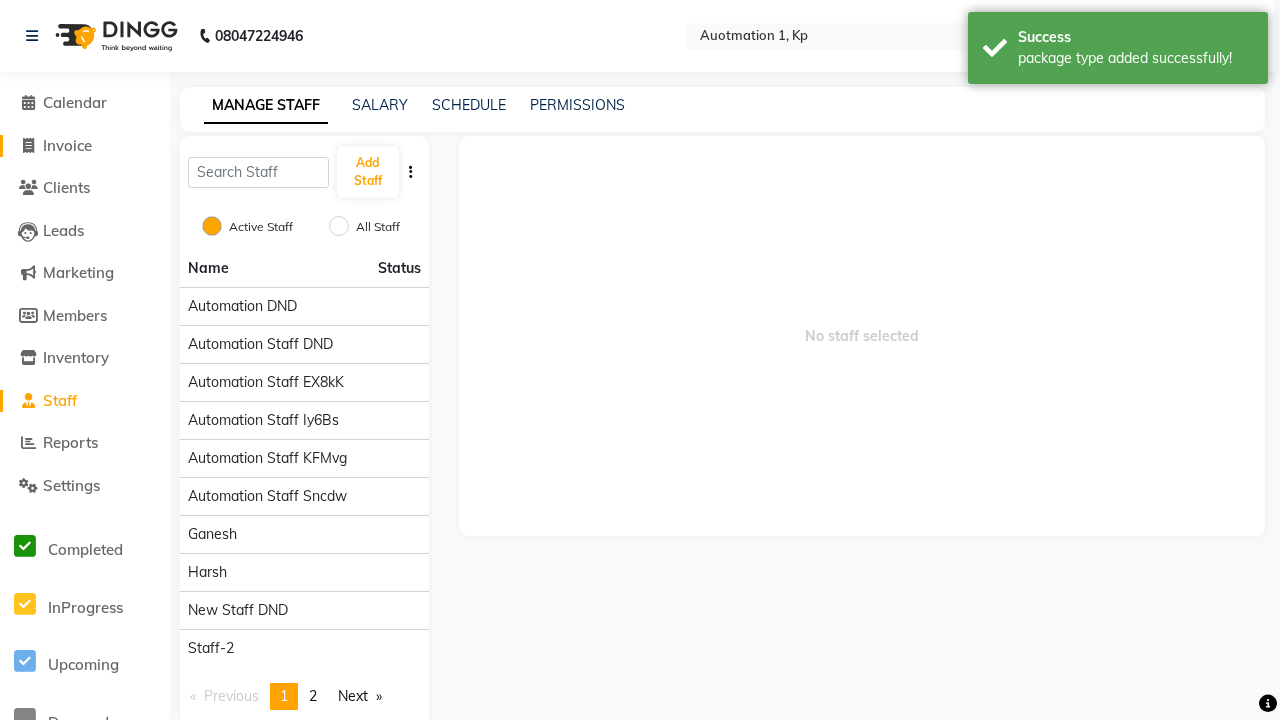 click on "Invoice" 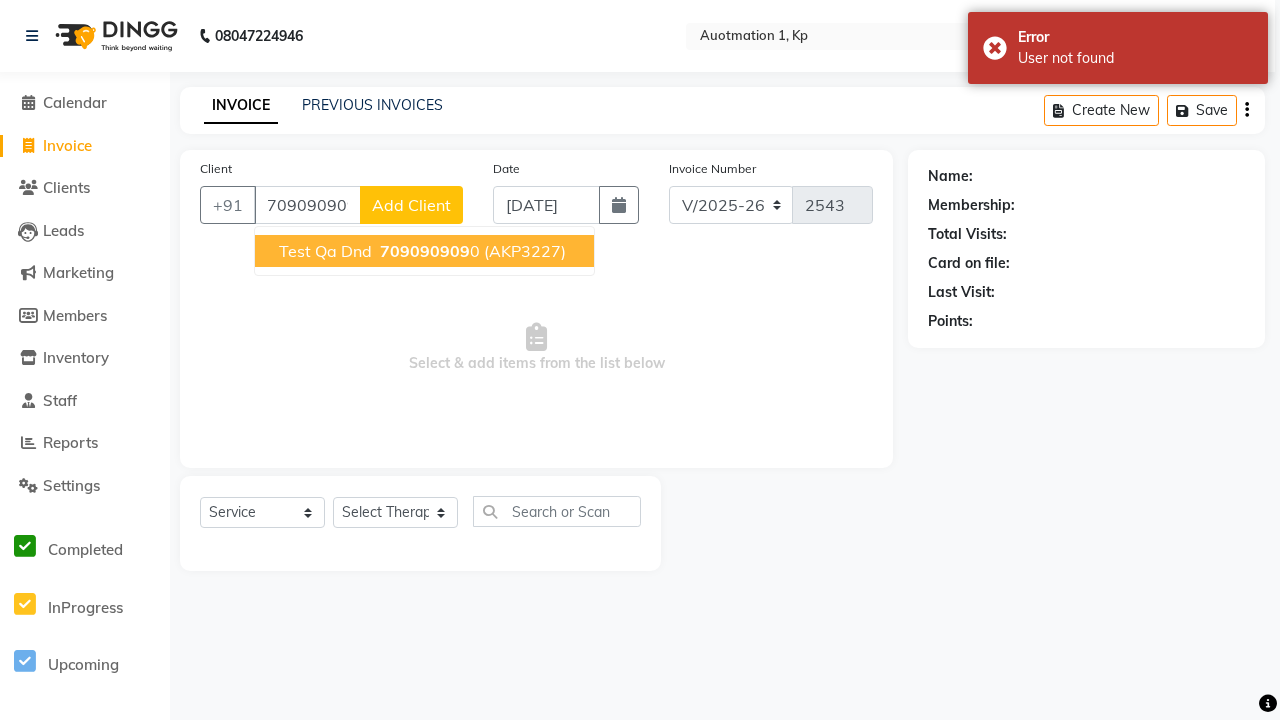 click on "709090909" at bounding box center [425, 251] 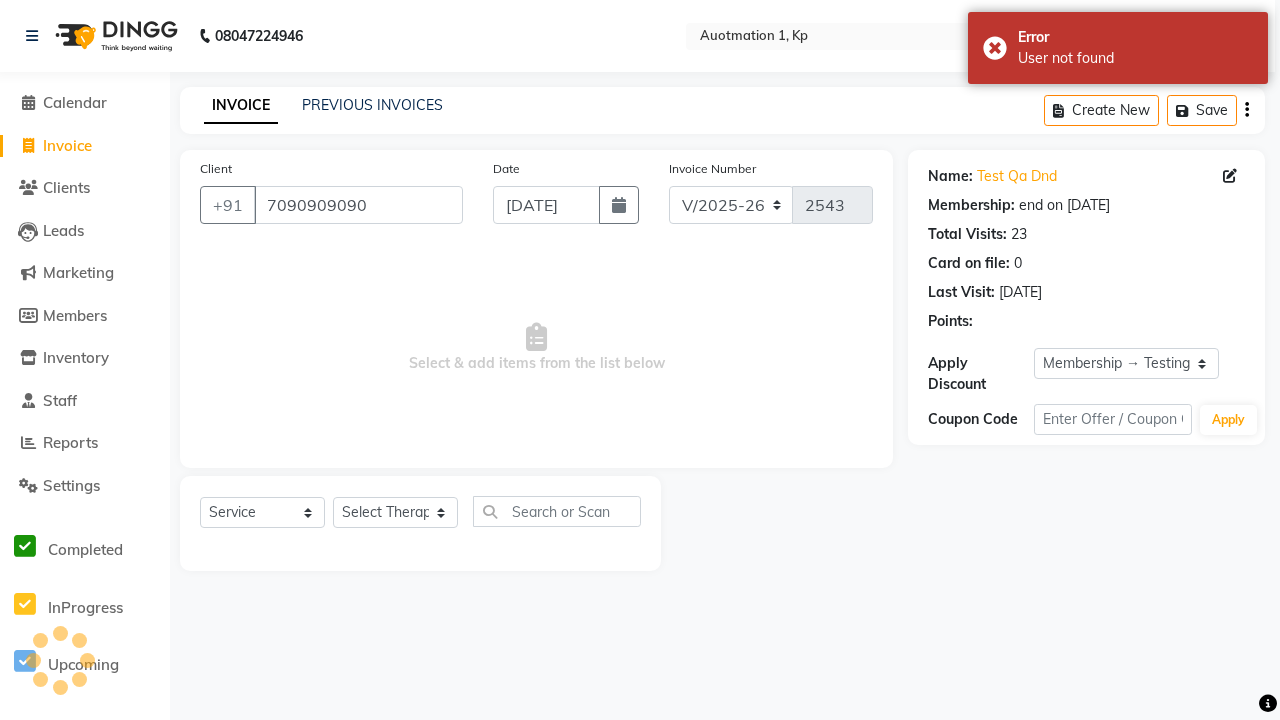 select on "0:" 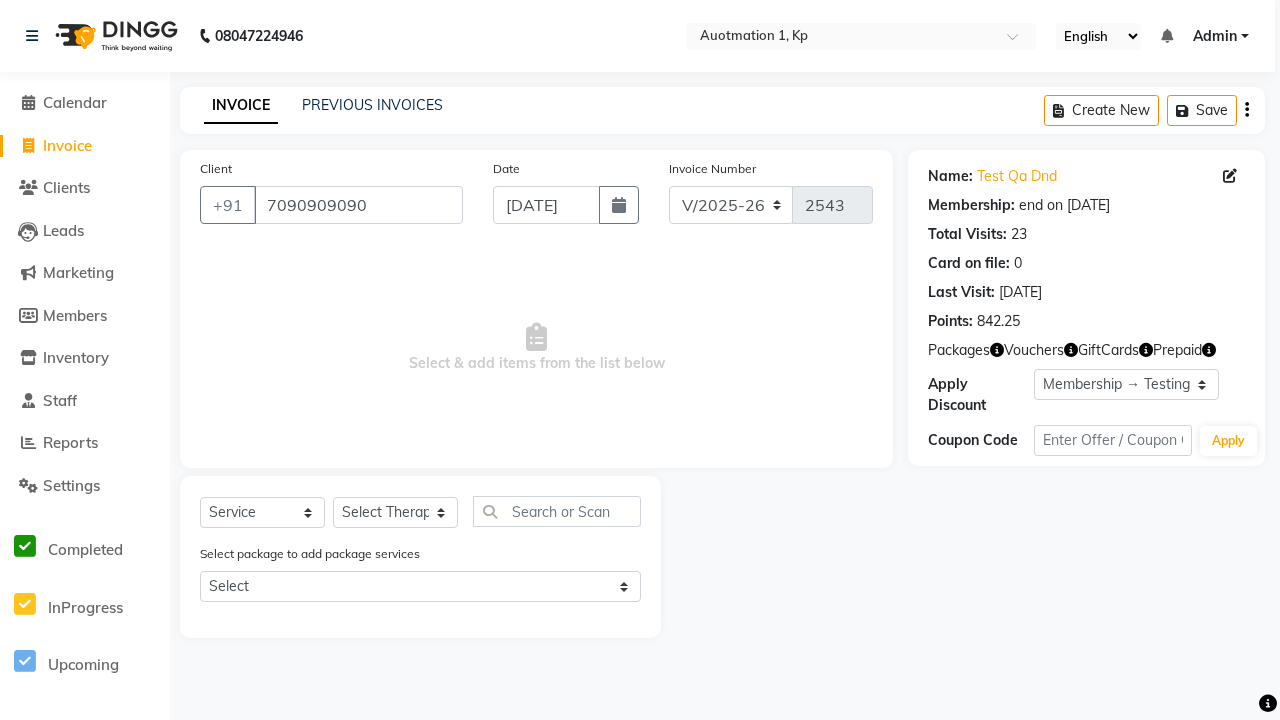select on "package" 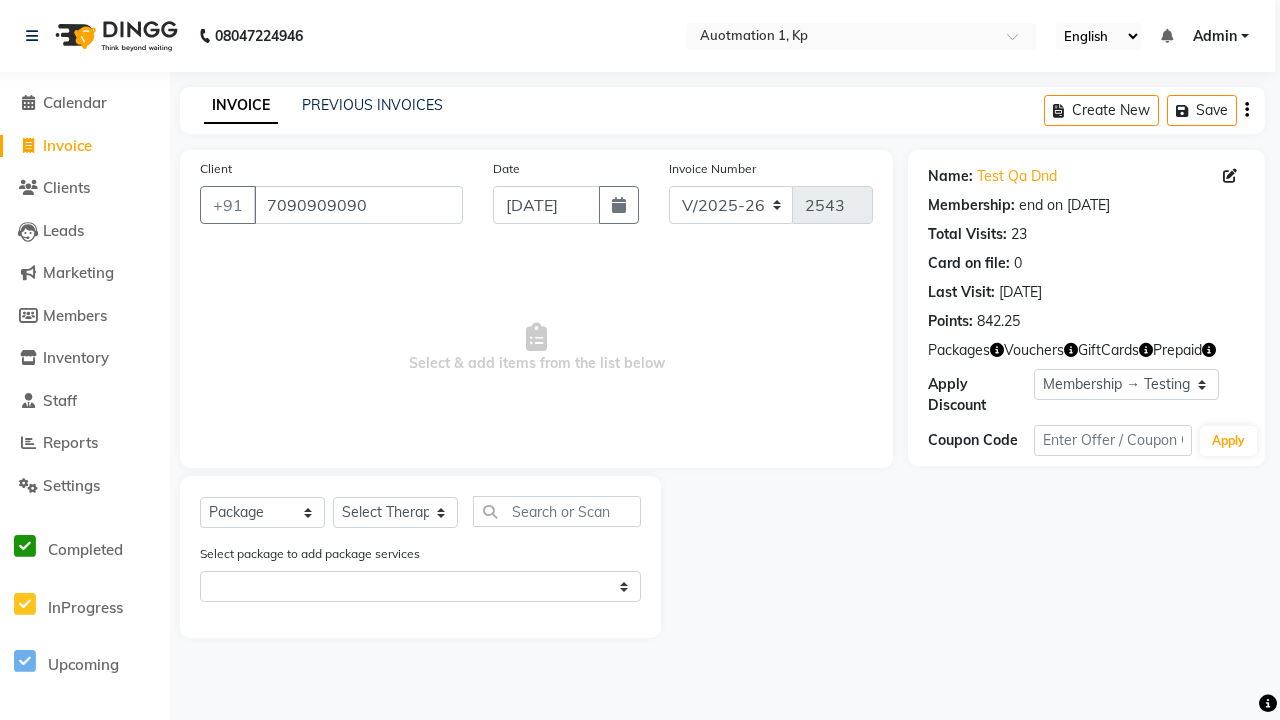 select on "5439" 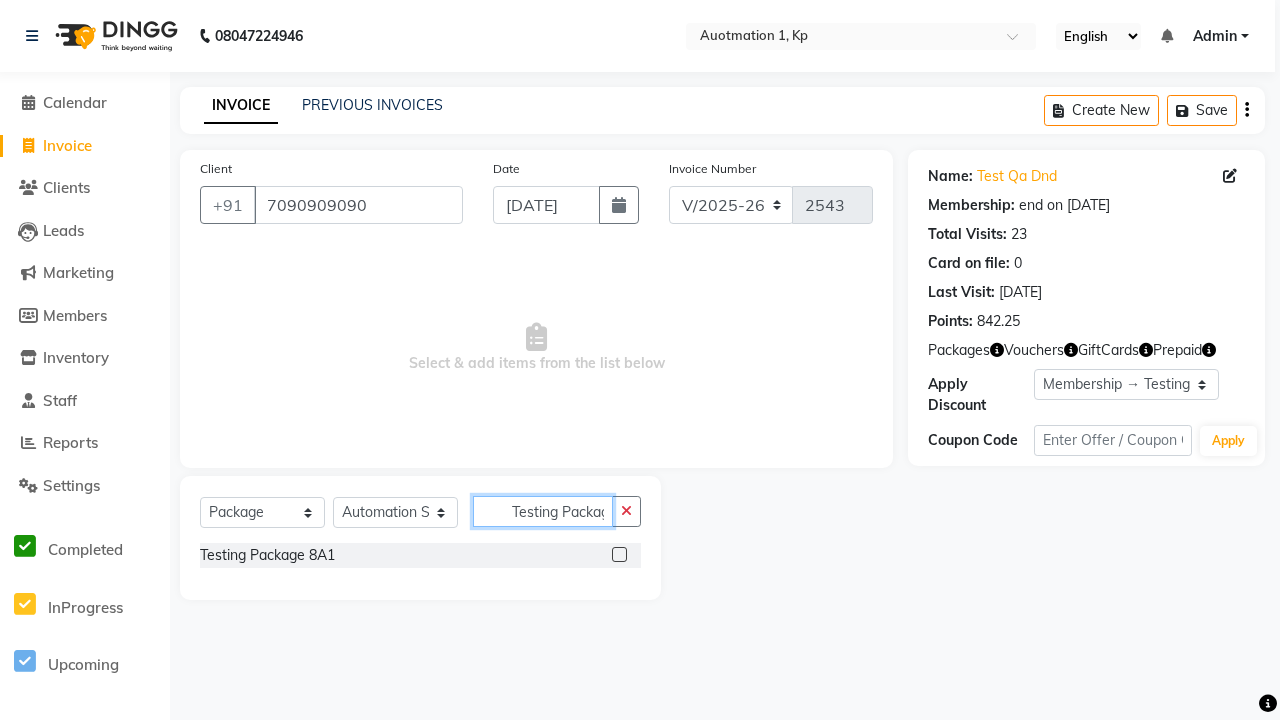 scroll, scrollTop: 0, scrollLeft: 15, axis: horizontal 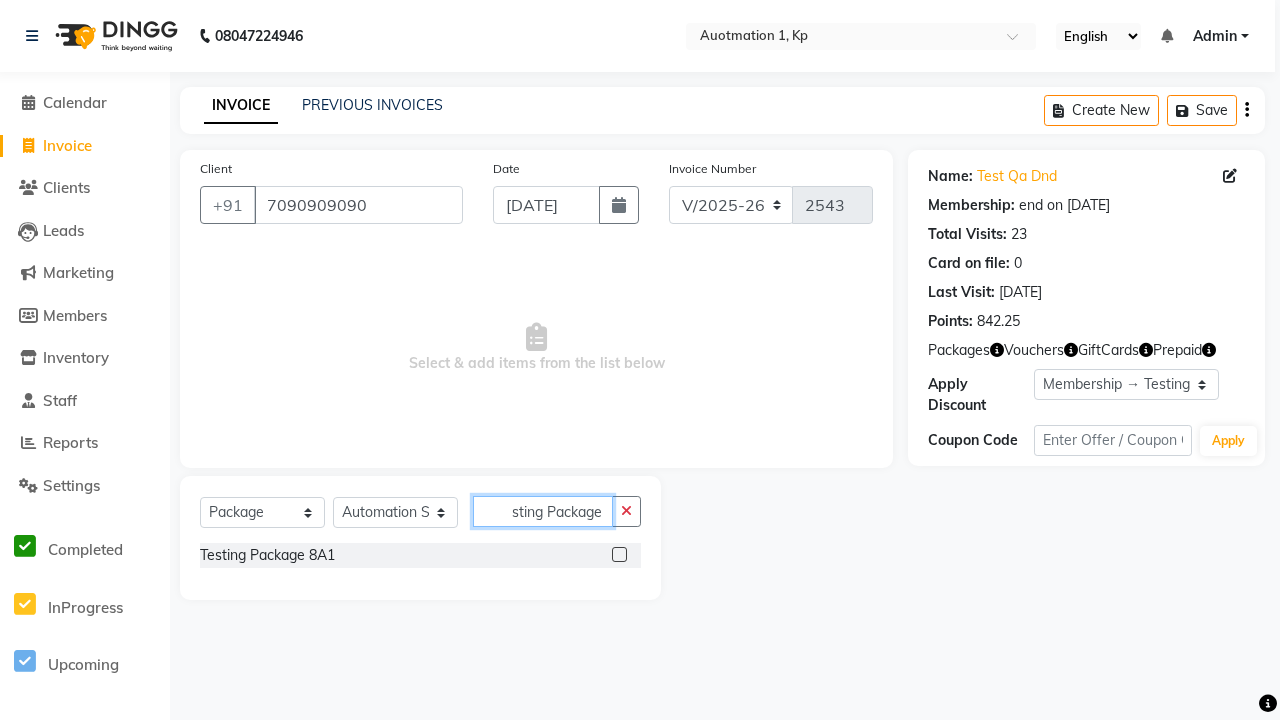 type on "Testing Package 8A1" 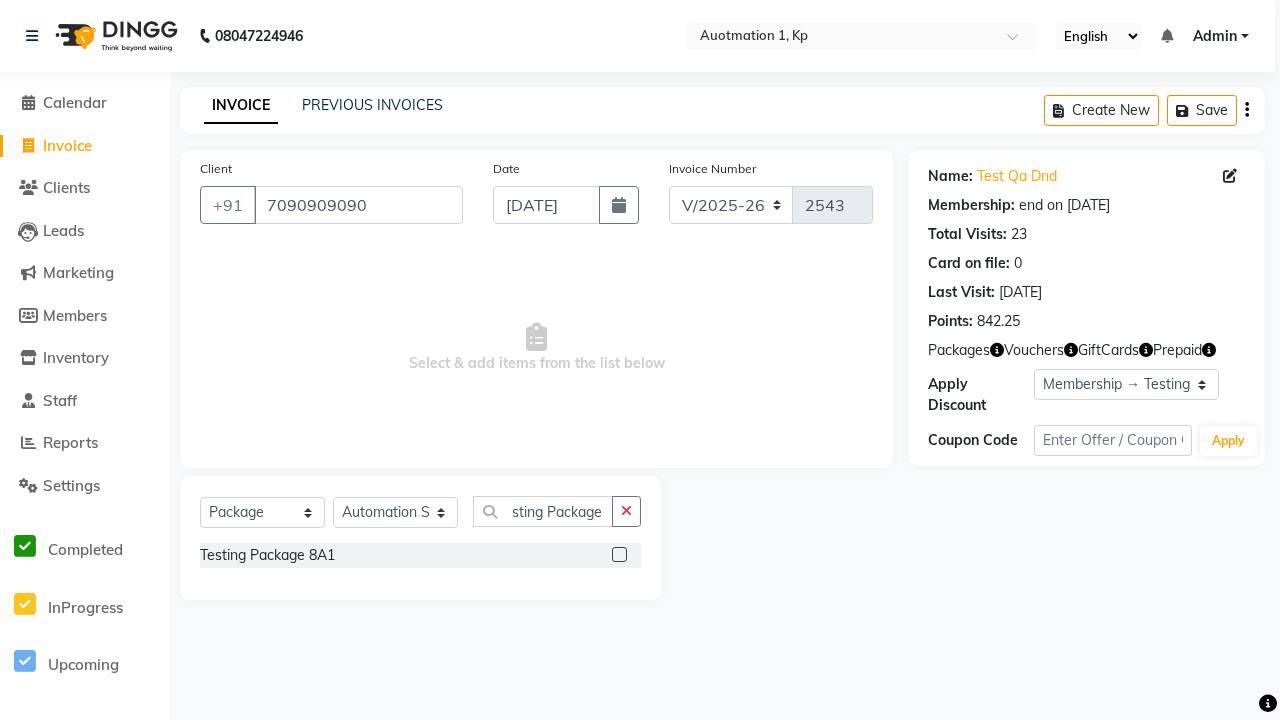 click 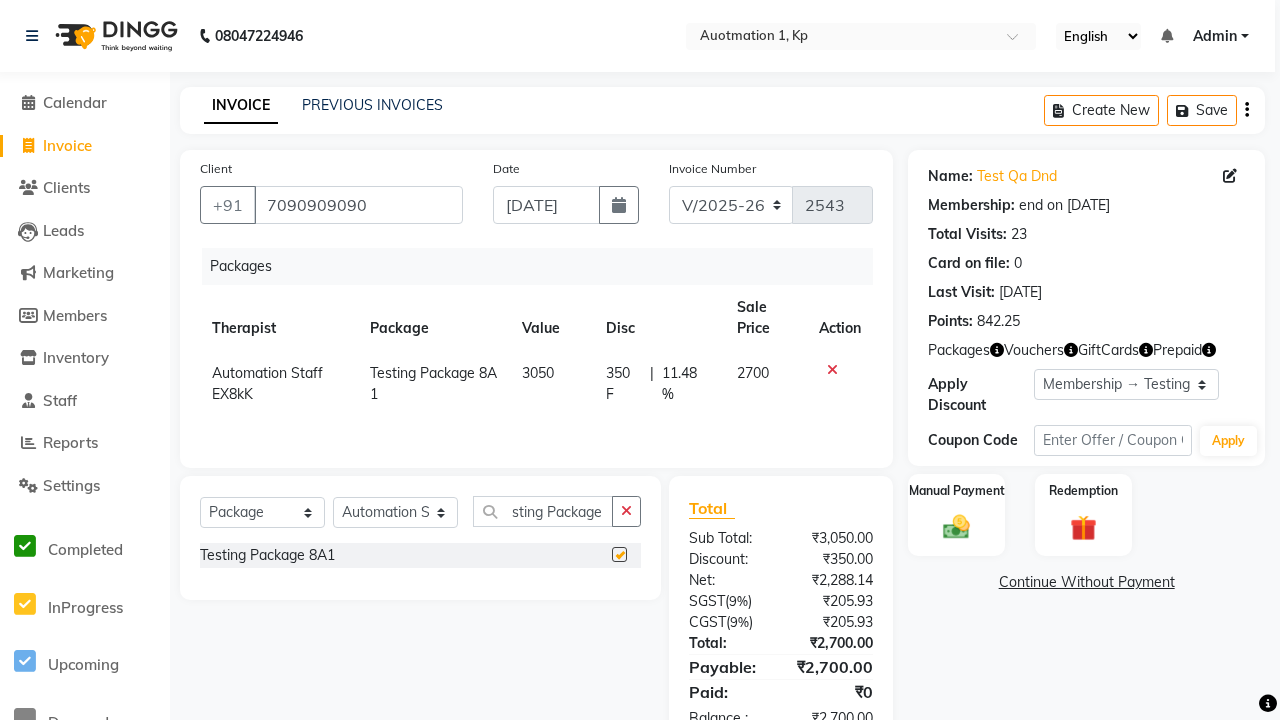scroll, scrollTop: 0, scrollLeft: 0, axis: both 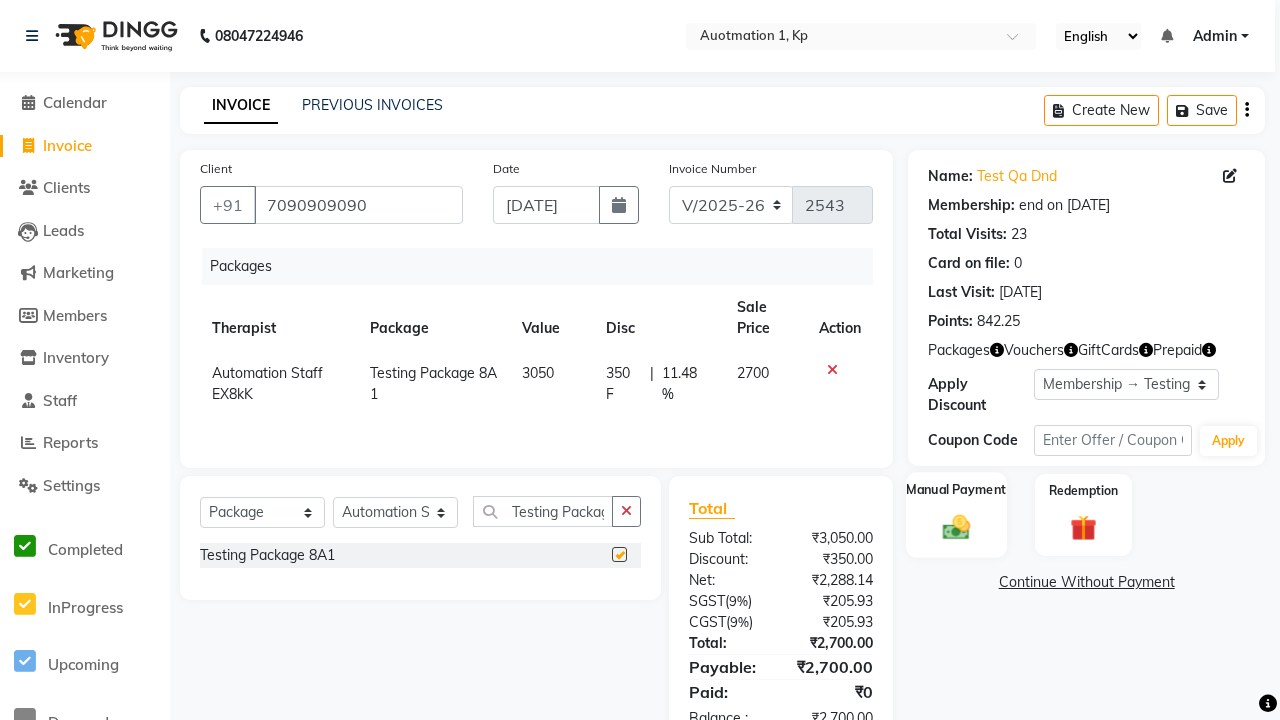 click 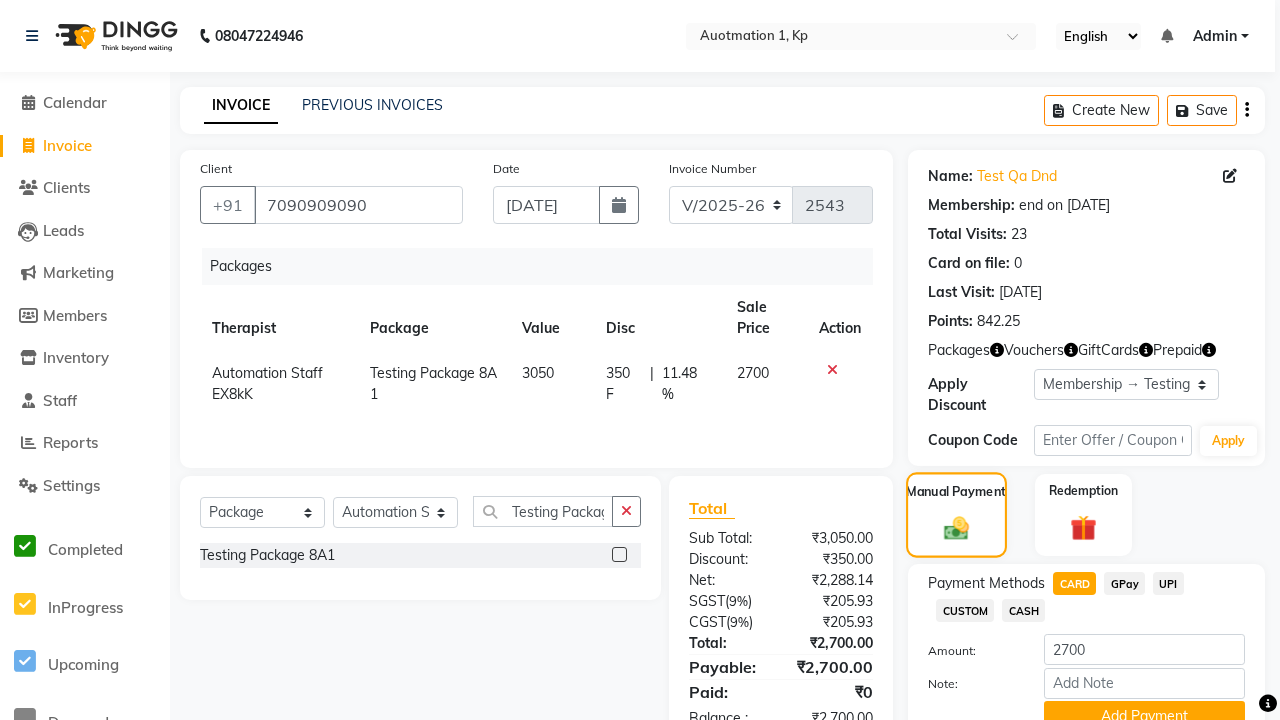 checkbox on "false" 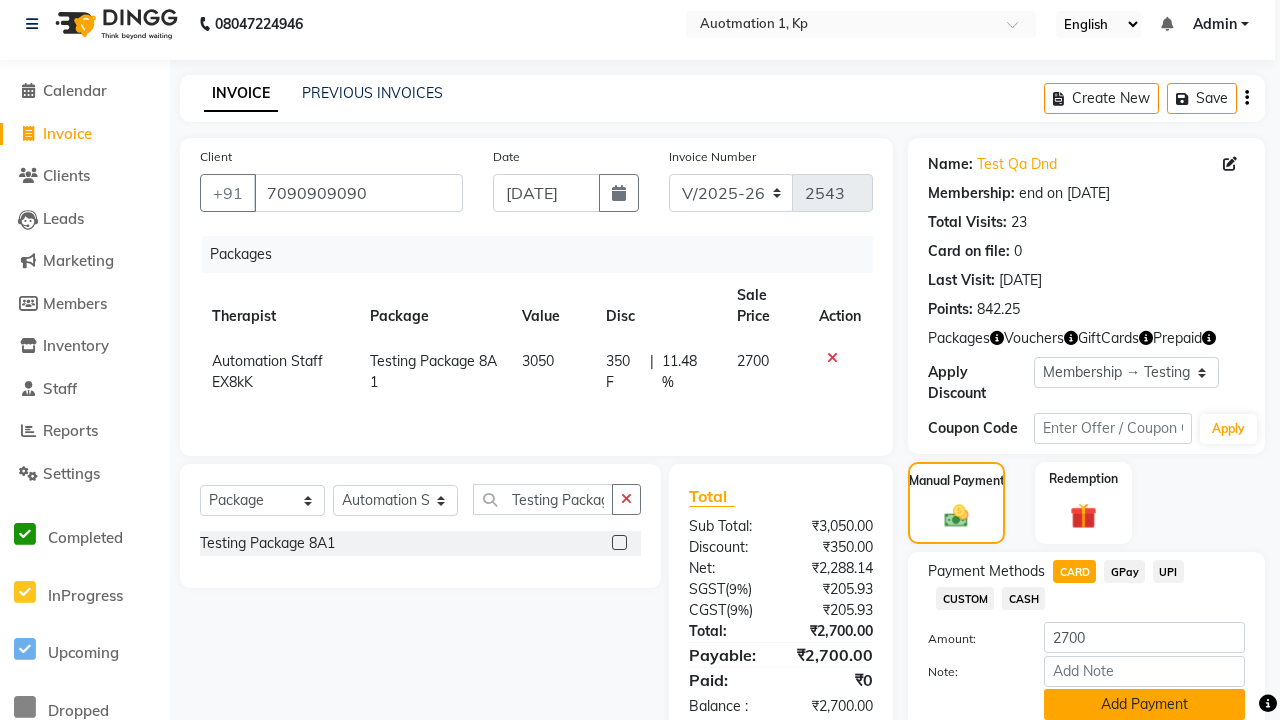 click on "Add Payment" 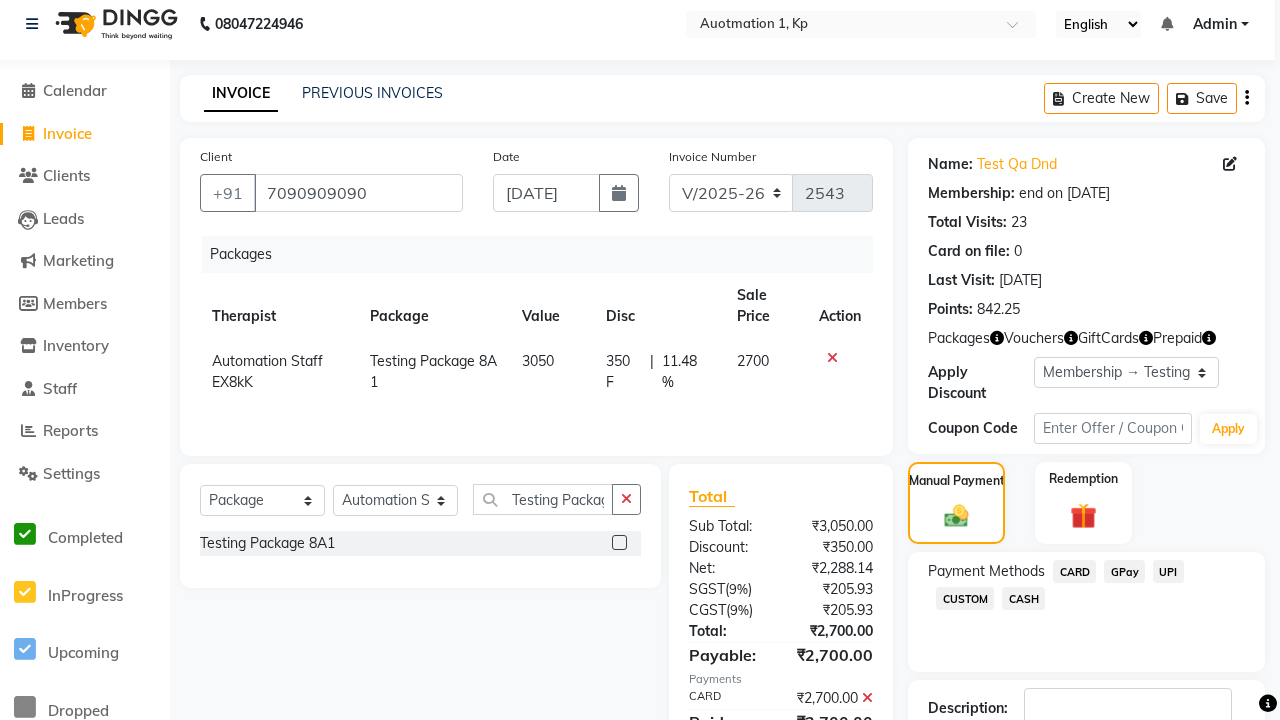 click 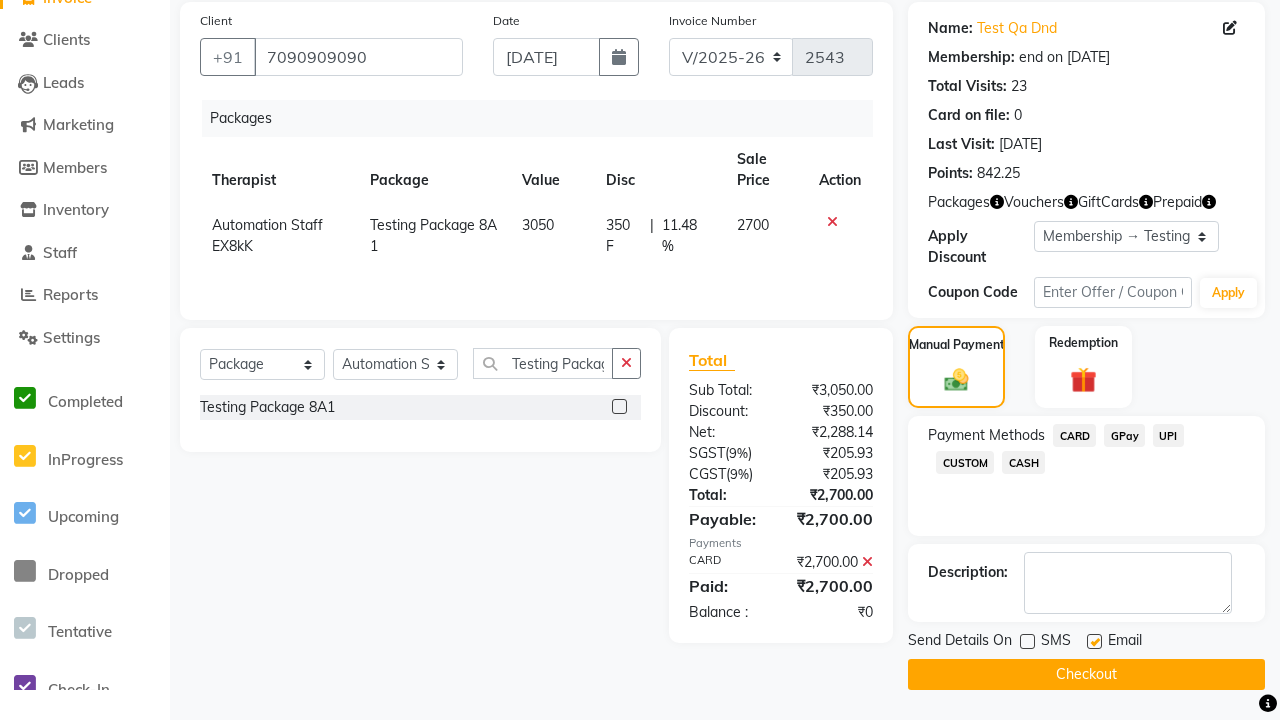click 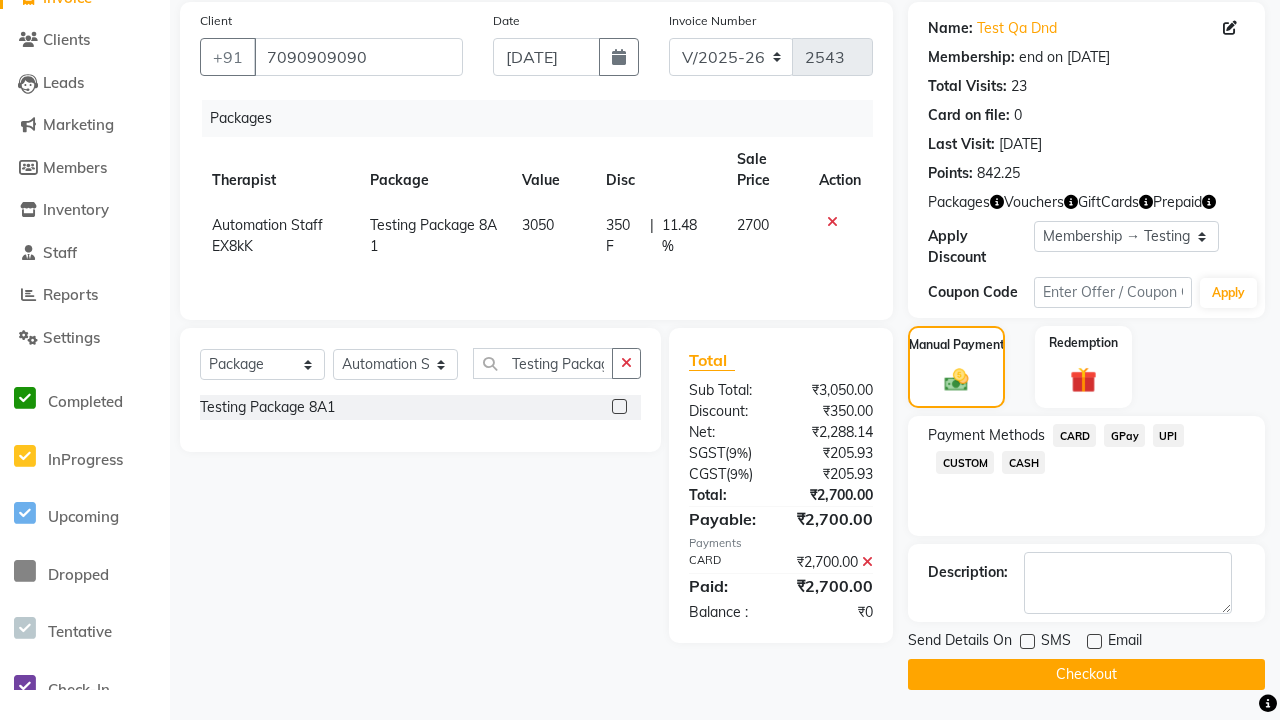 click on "Checkout" 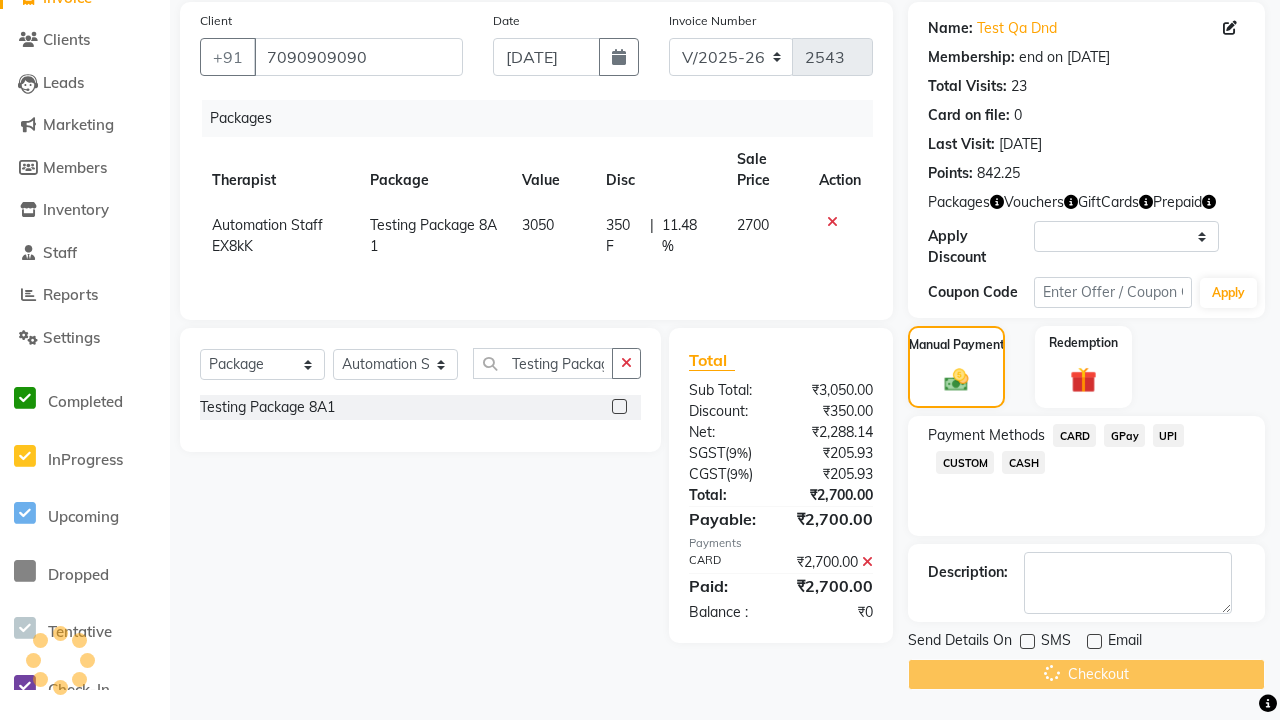 scroll, scrollTop: 0, scrollLeft: 0, axis: both 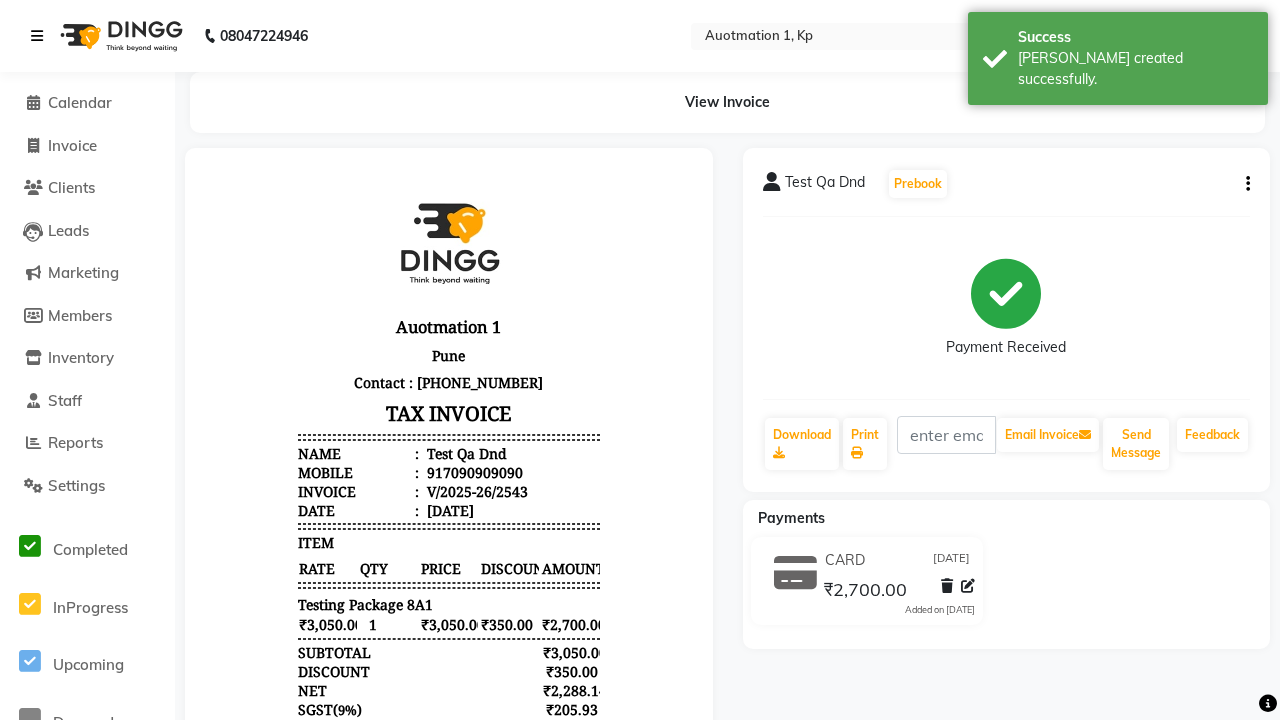 click on "[PERSON_NAME] created successfully." at bounding box center [1135, 69] 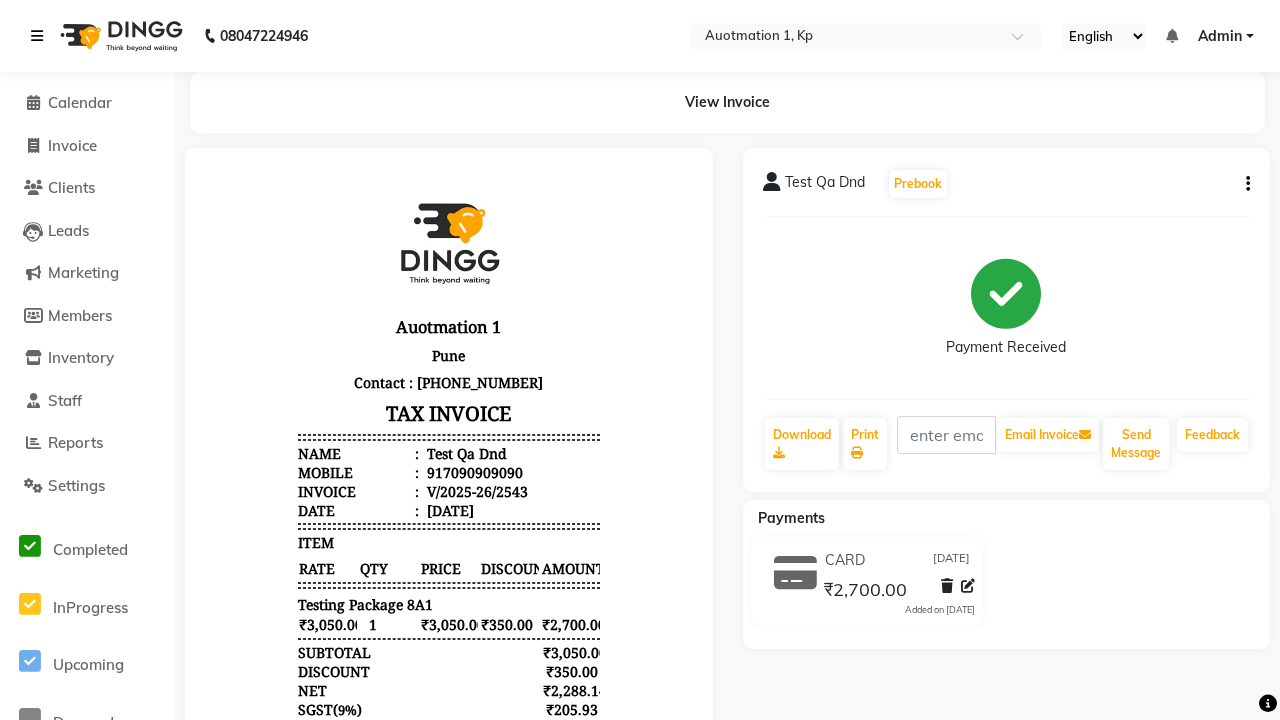 click at bounding box center [37, 36] 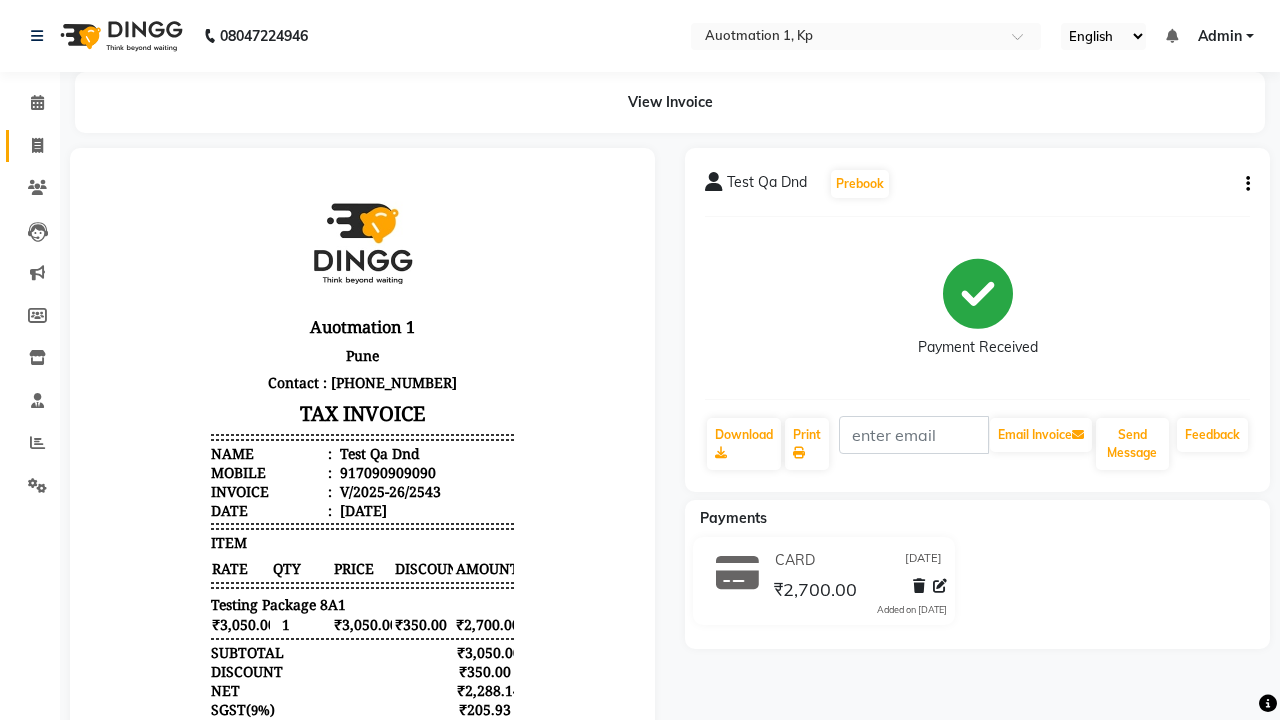 click 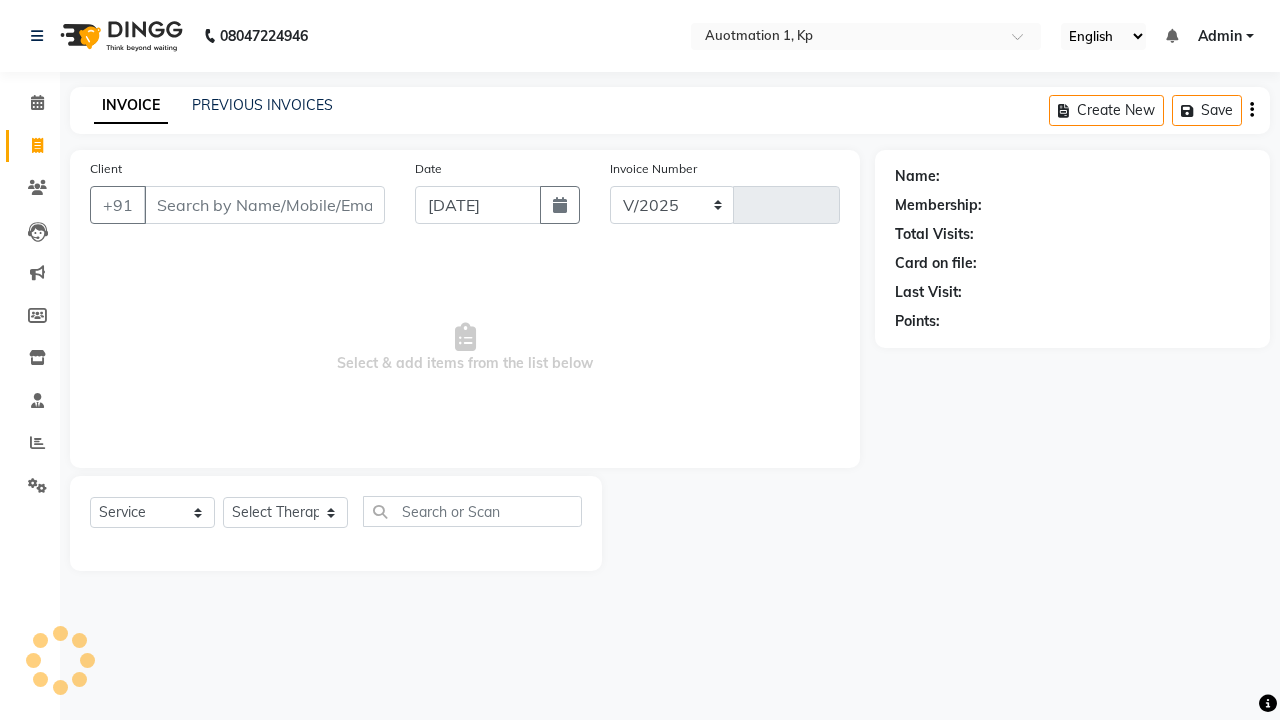 select on "150" 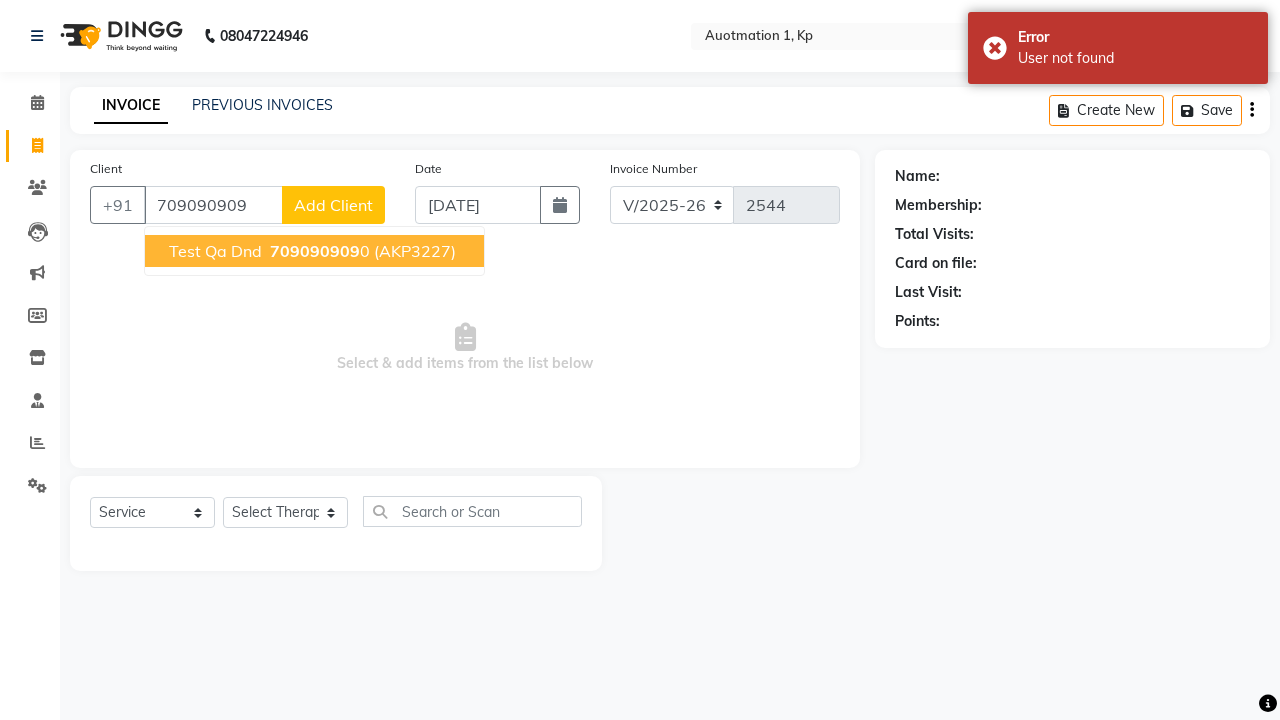 click on "709090909" at bounding box center (315, 251) 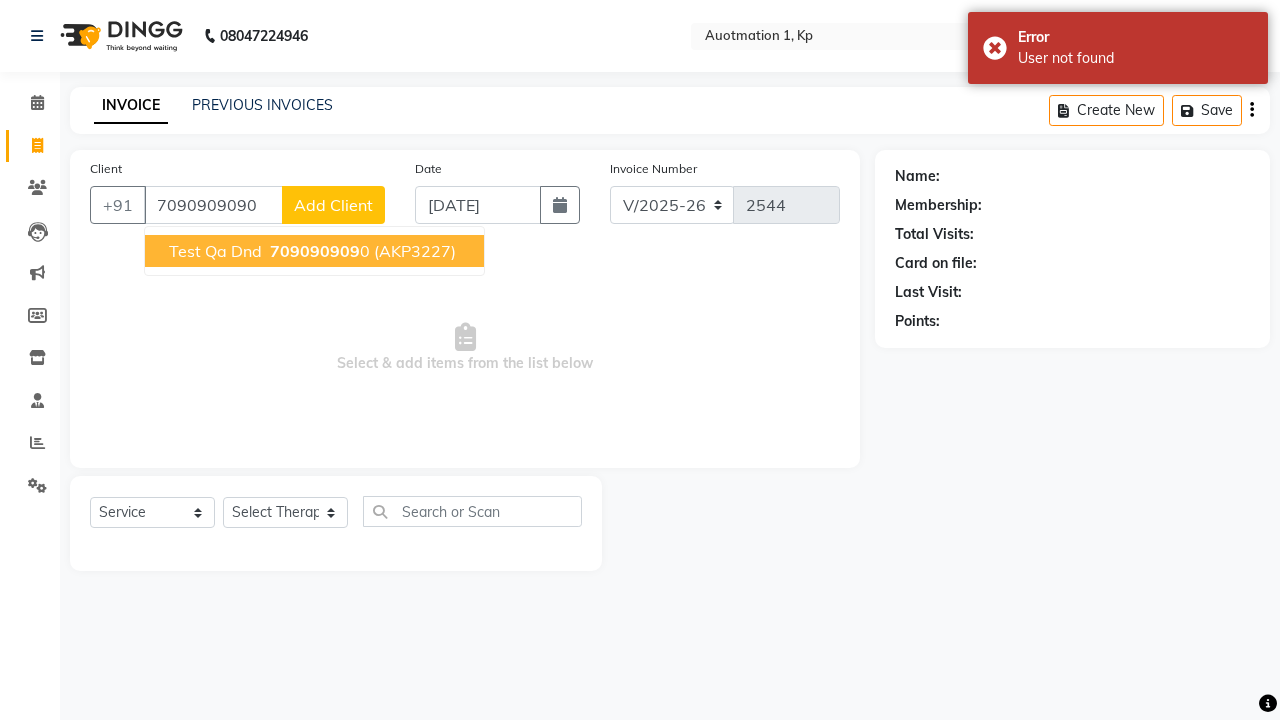 type on "7090909090" 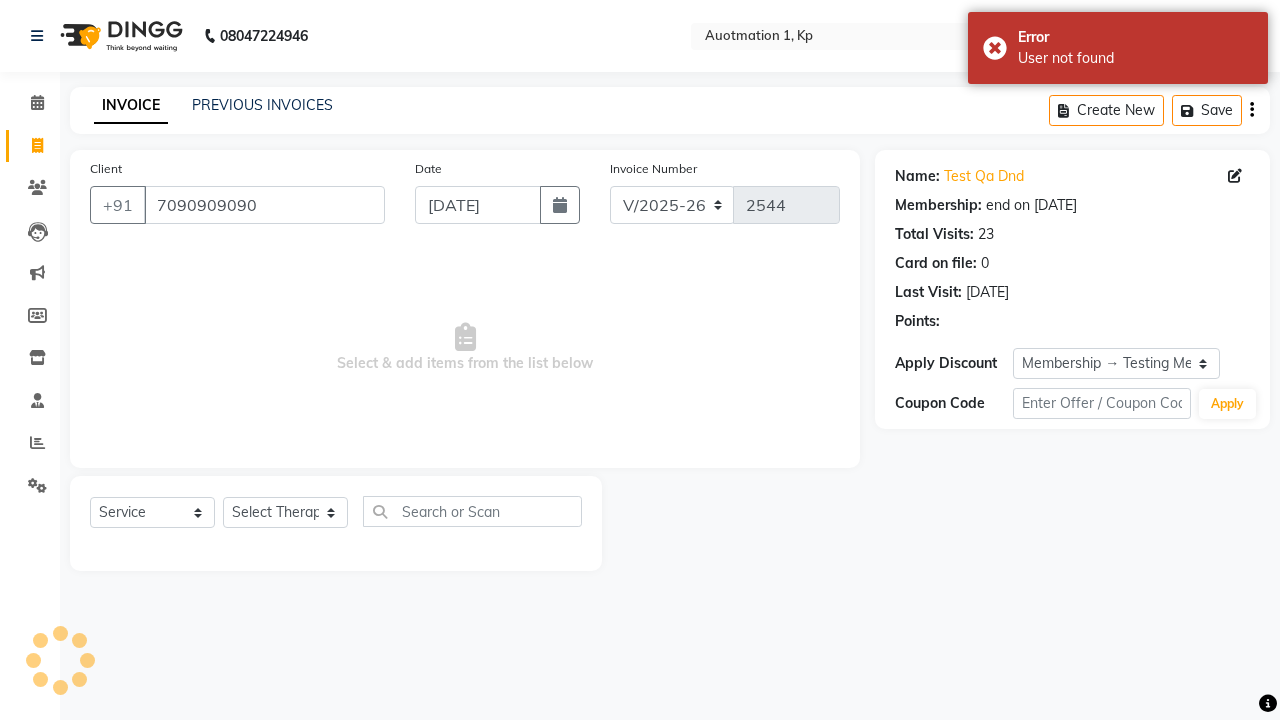 select on "0:" 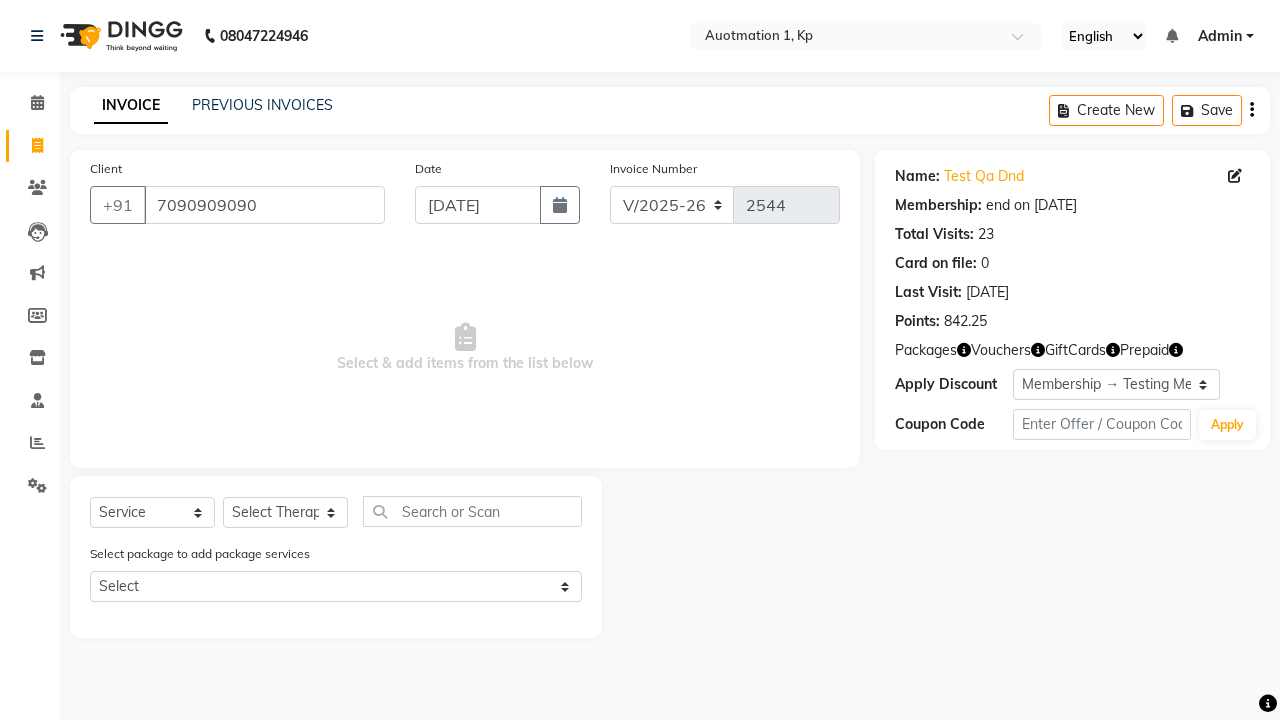 select on "5439" 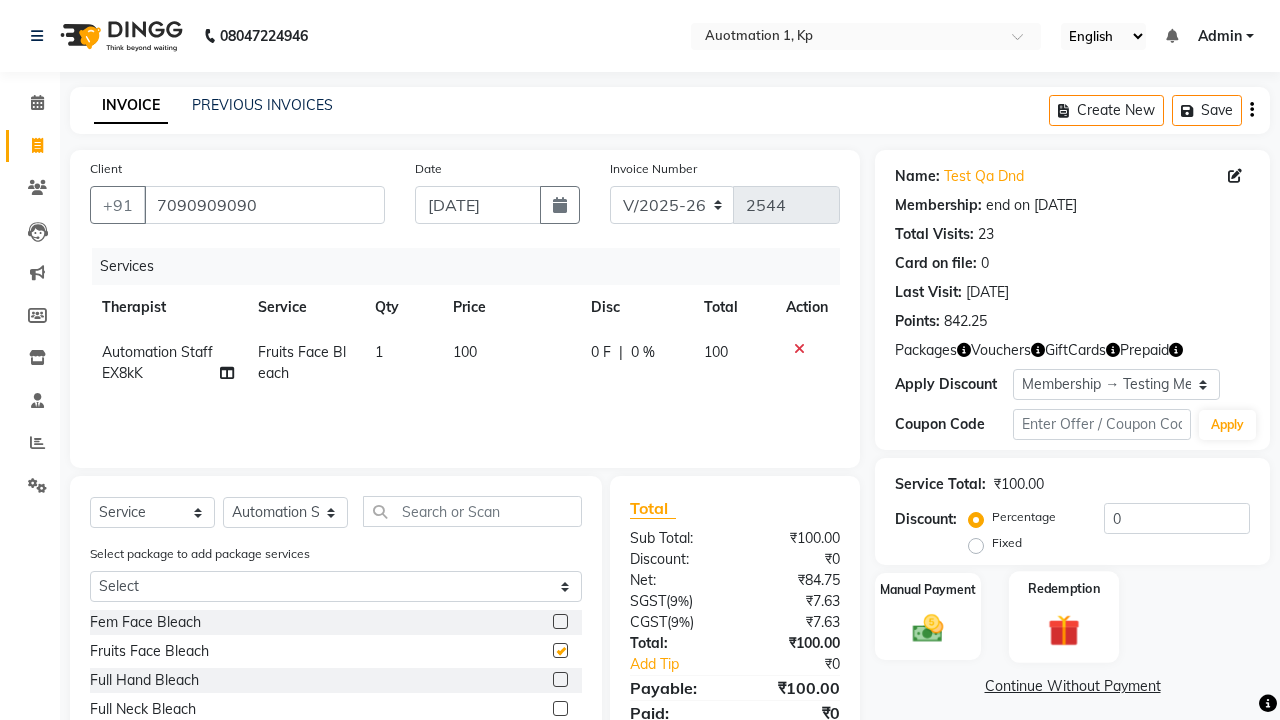 click 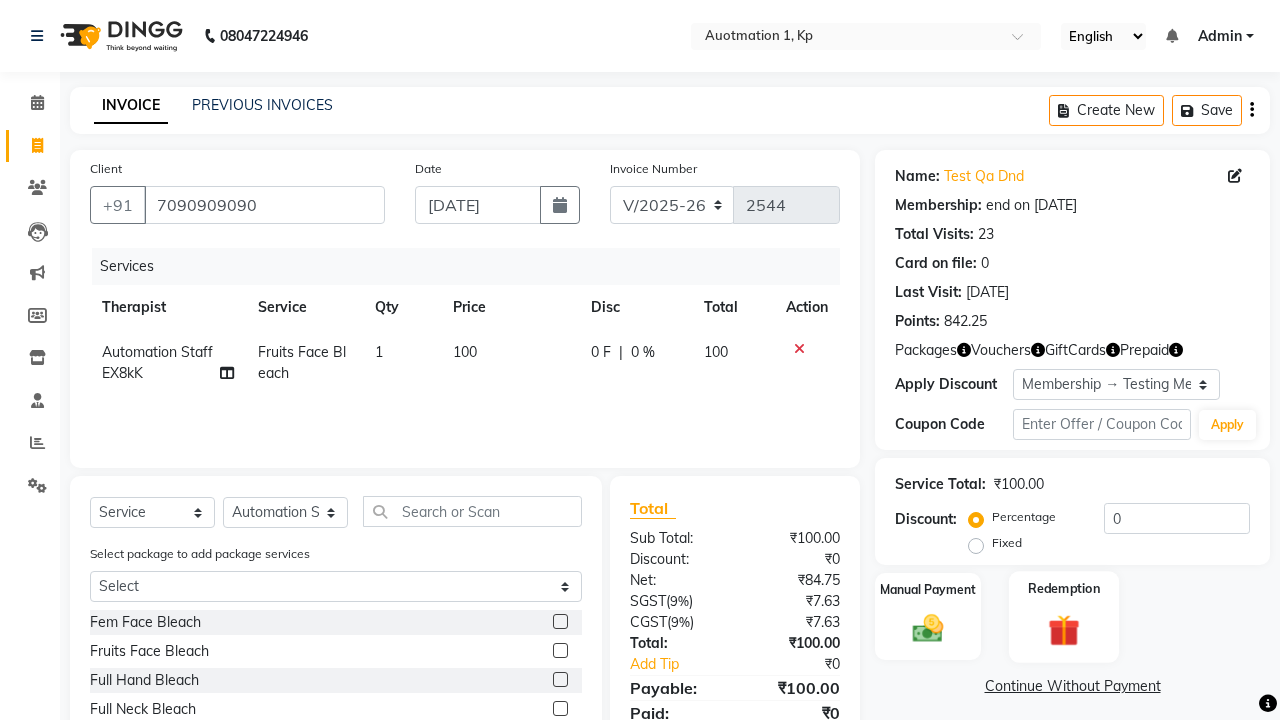checkbox on "false" 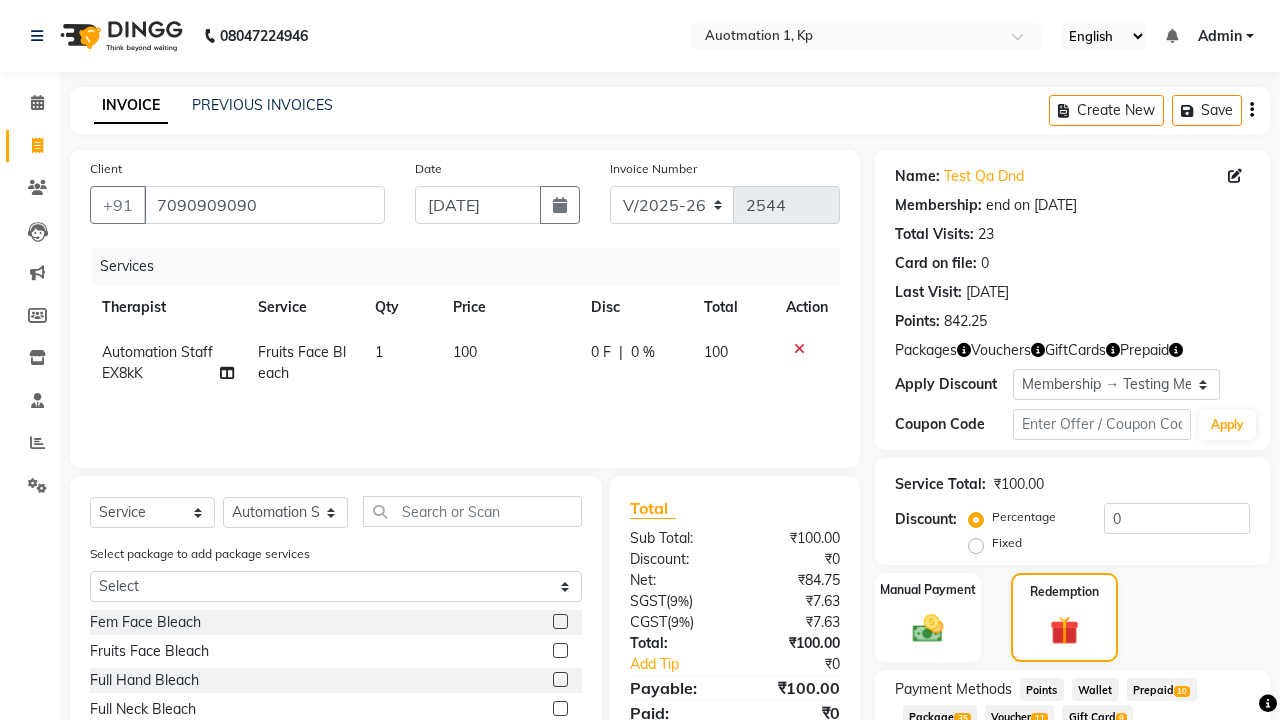 click on "Package  35" 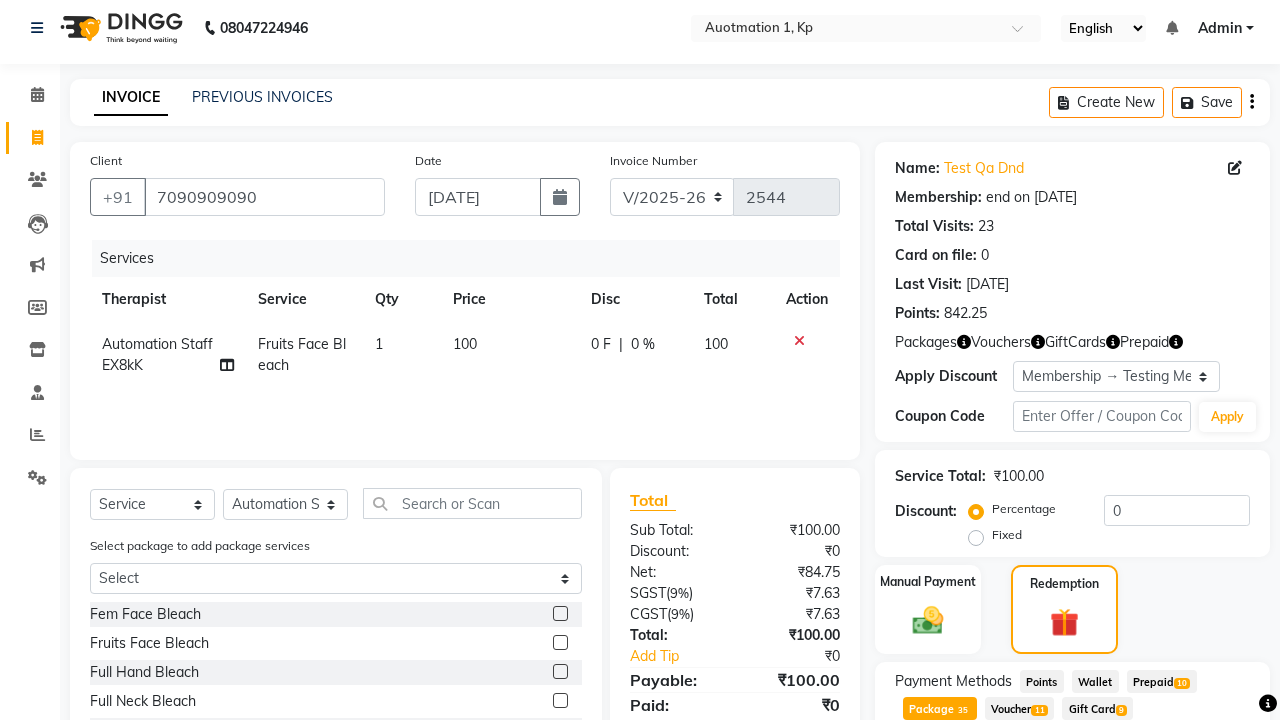 scroll, scrollTop: 329, scrollLeft: 0, axis: vertical 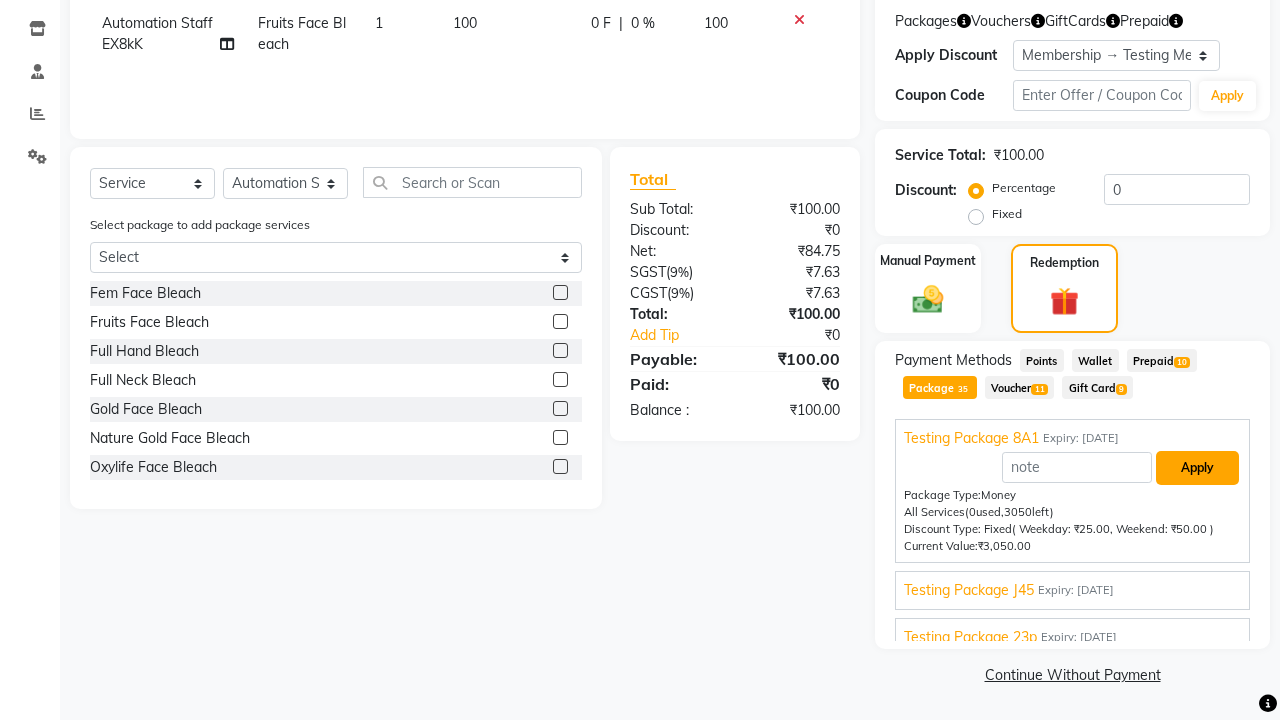 click on "Apply" at bounding box center (1197, 468) 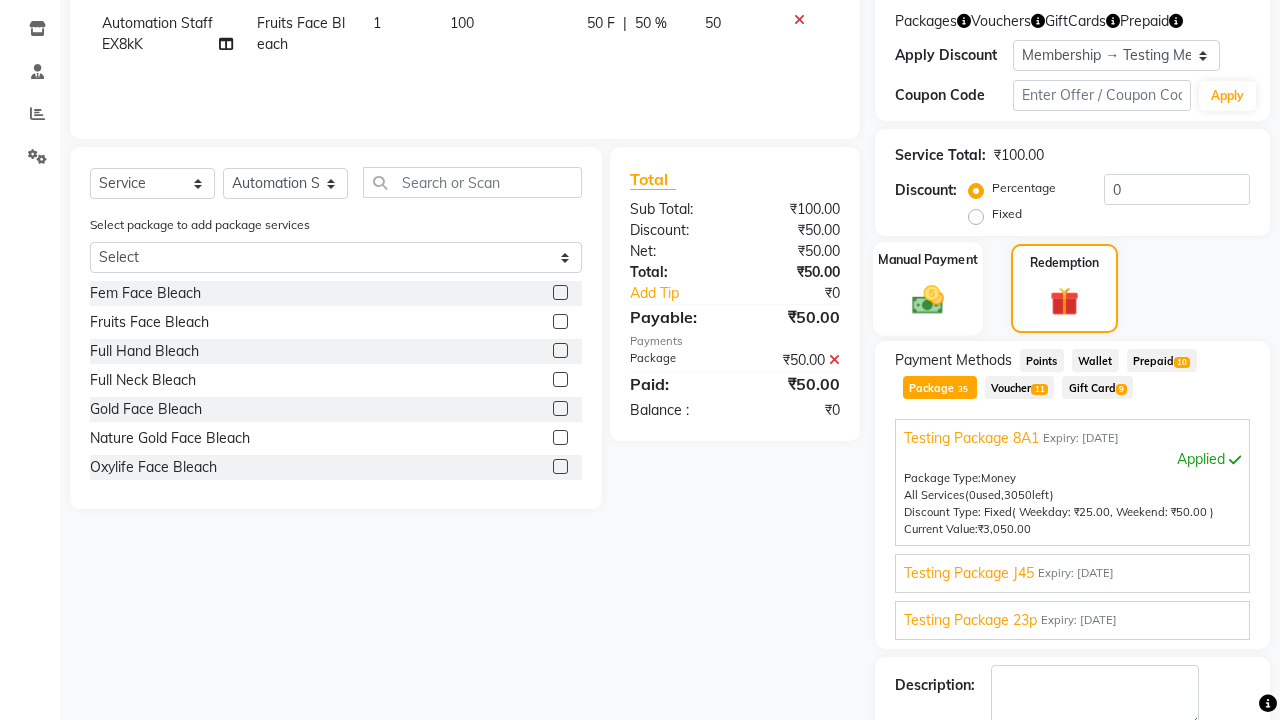 click 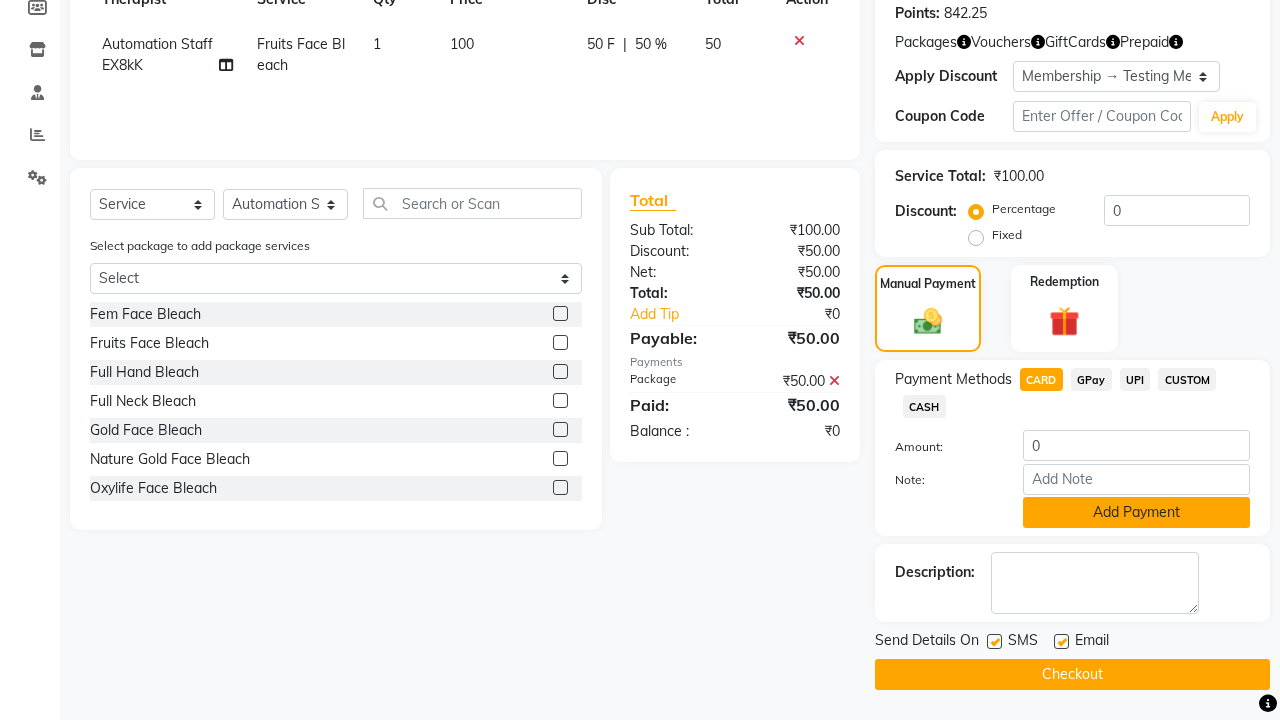 click on "Add Payment" 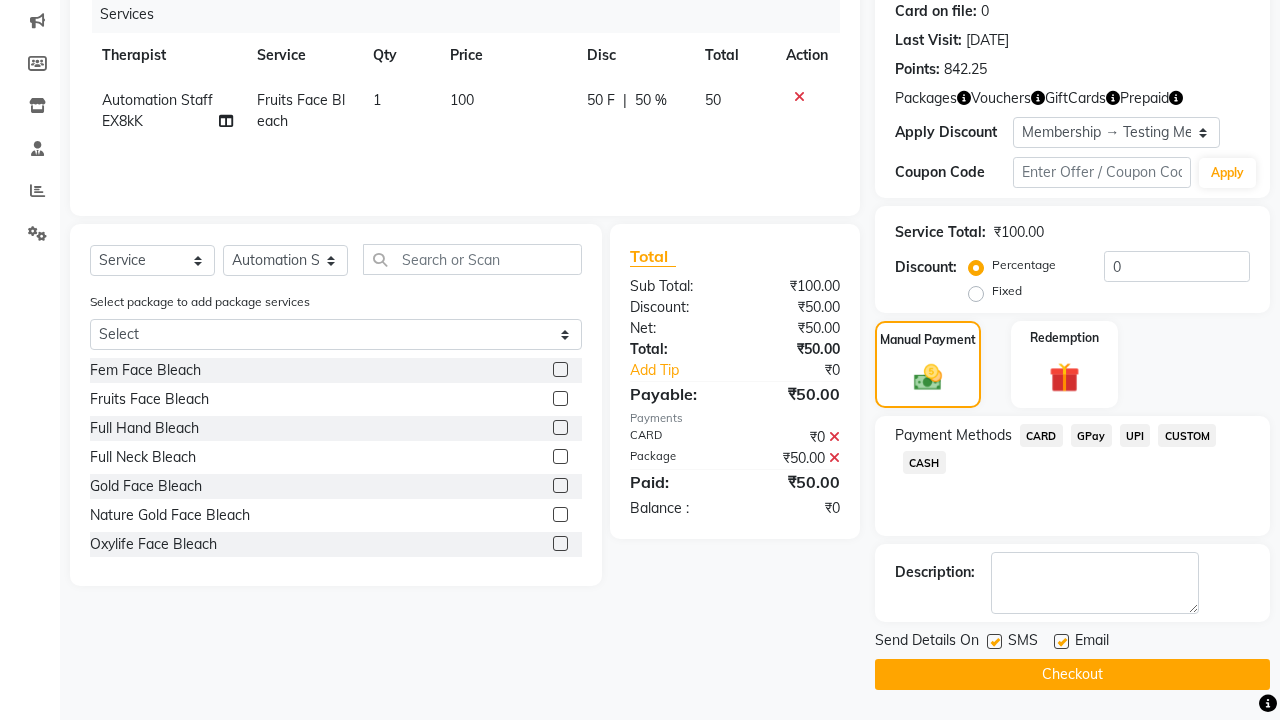 scroll, scrollTop: 252, scrollLeft: 0, axis: vertical 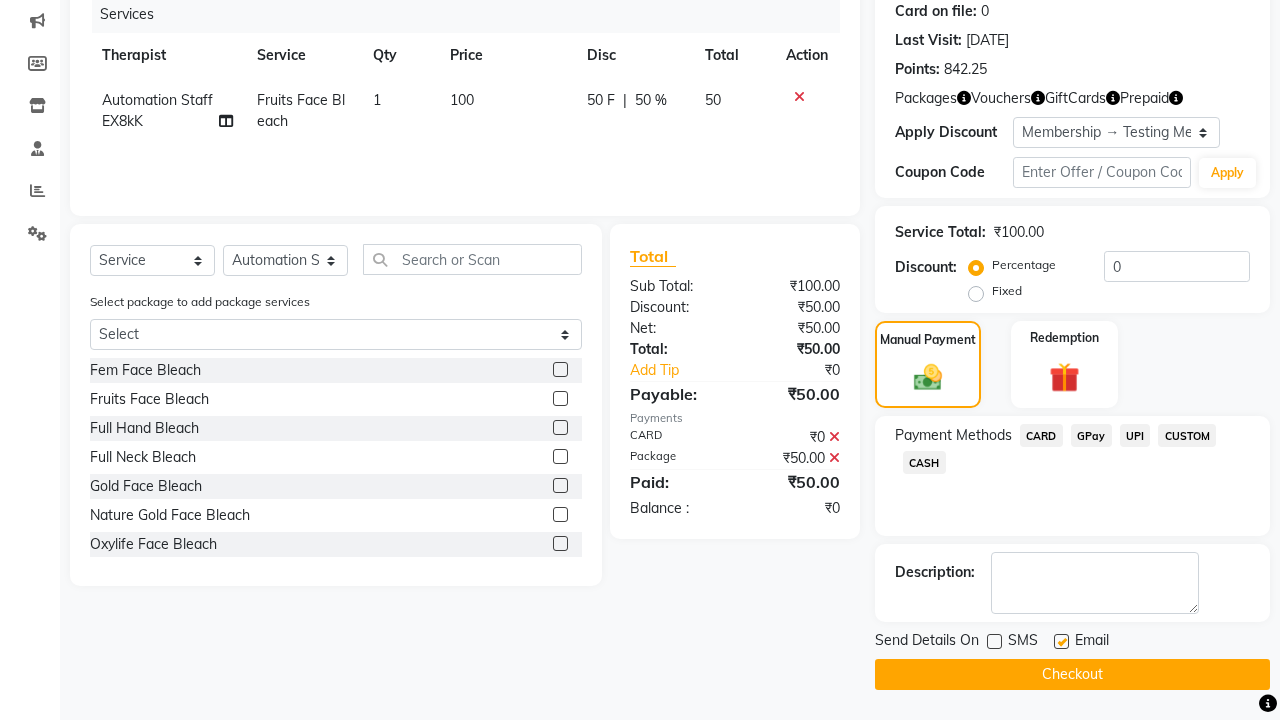 click 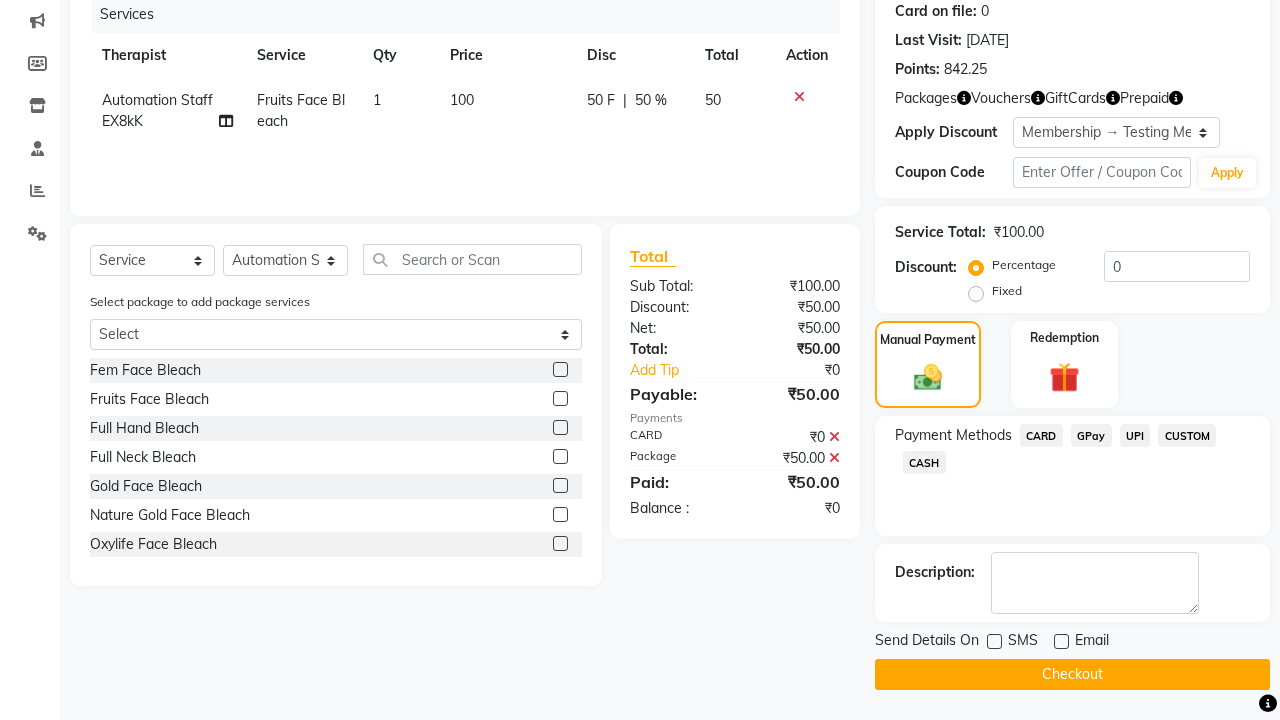click on "Checkout" 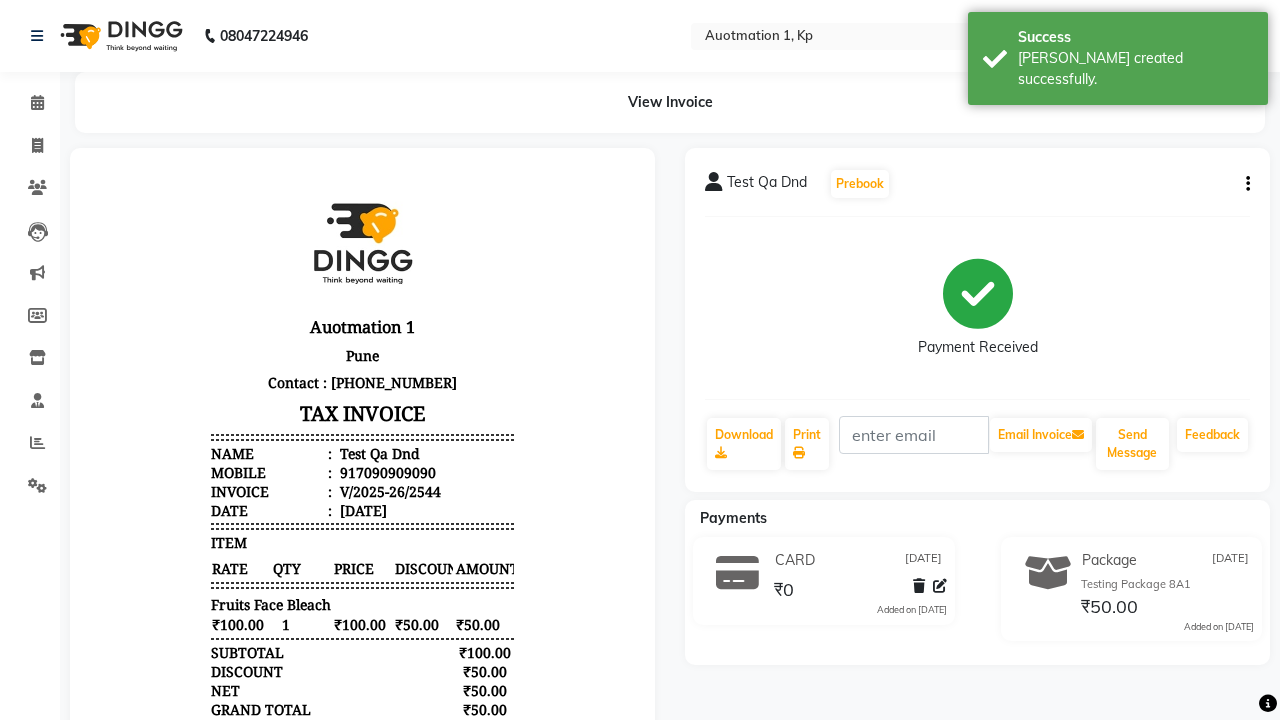 scroll, scrollTop: 0, scrollLeft: 0, axis: both 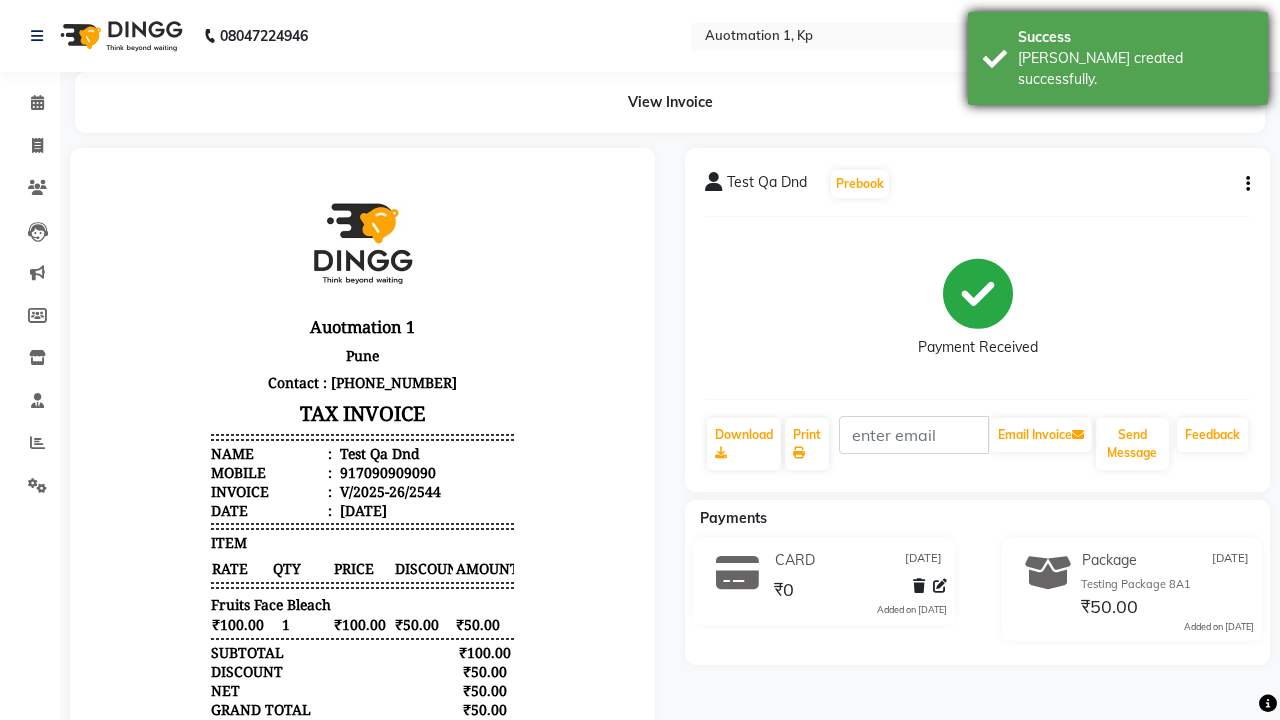 click on "[PERSON_NAME] created successfully." at bounding box center [1135, 69] 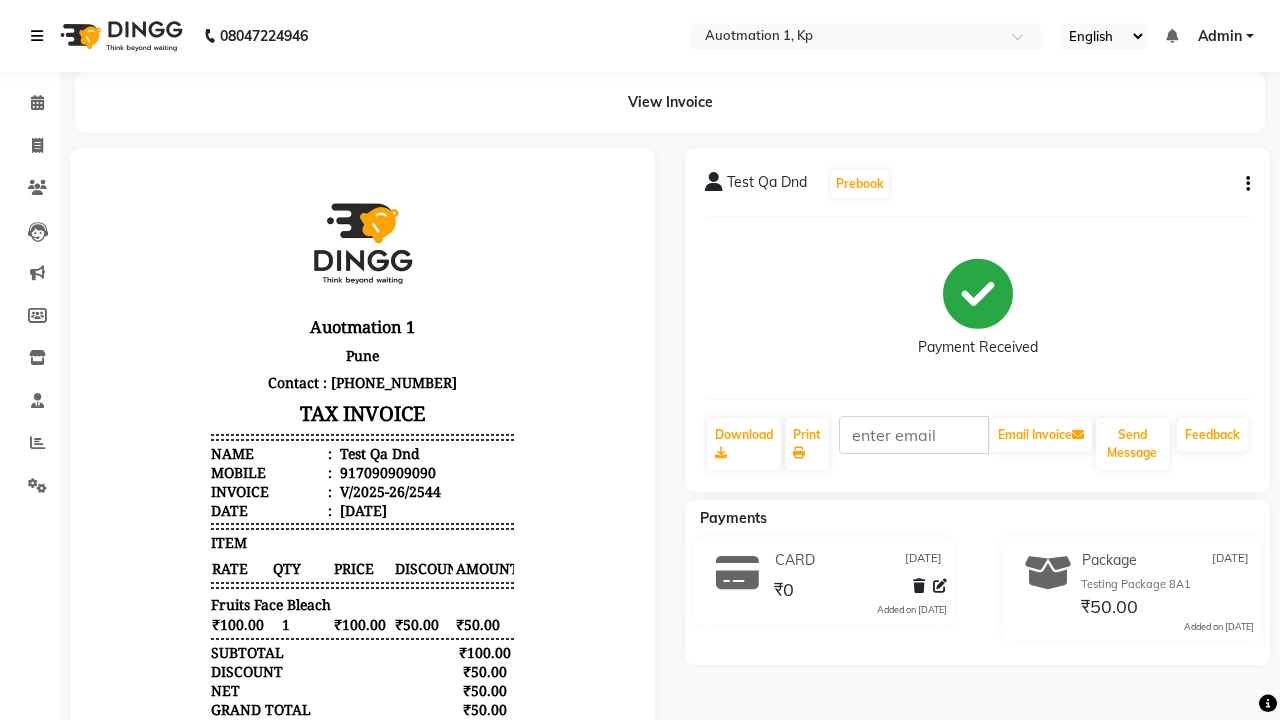 click at bounding box center (37, 36) 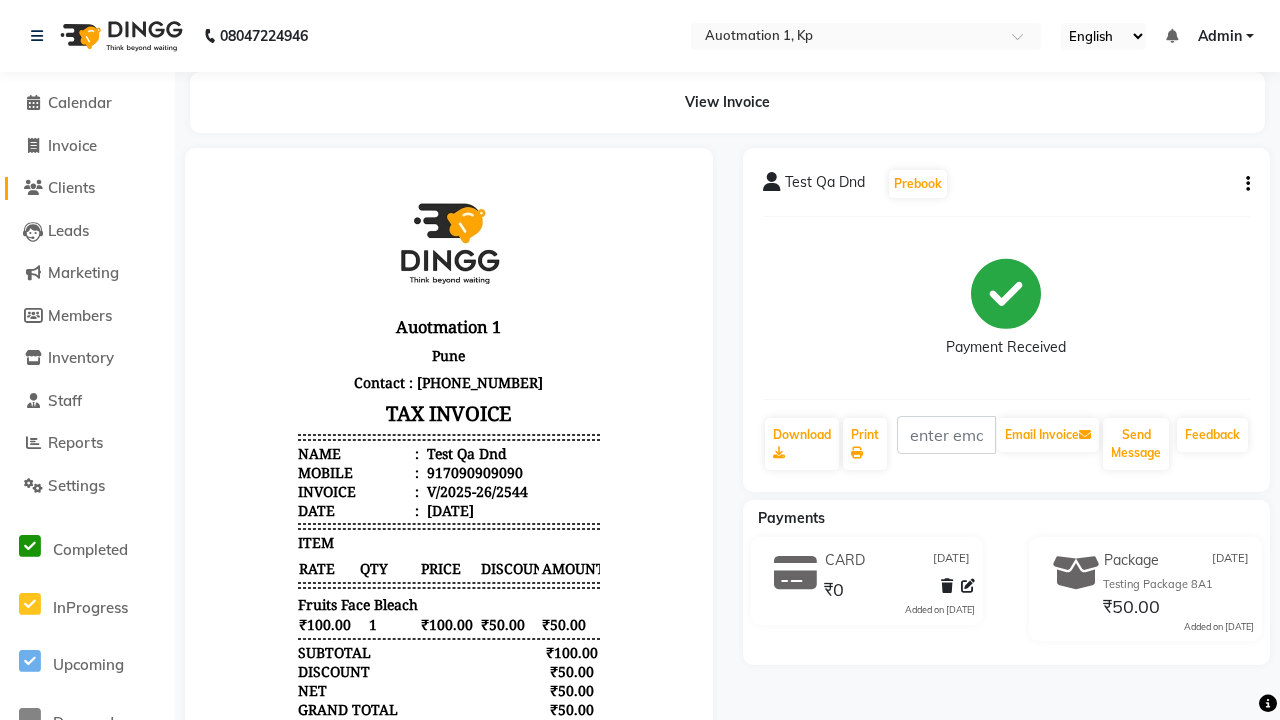 click on "Clients" 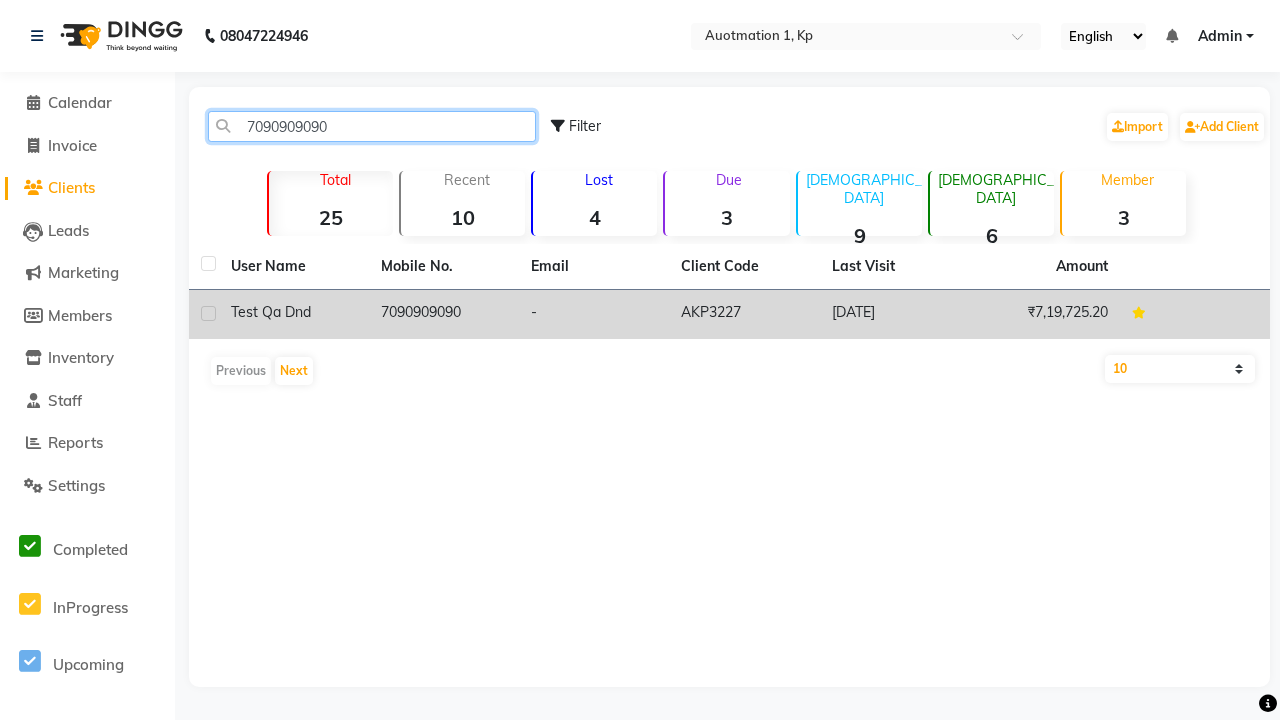 type on "7090909090" 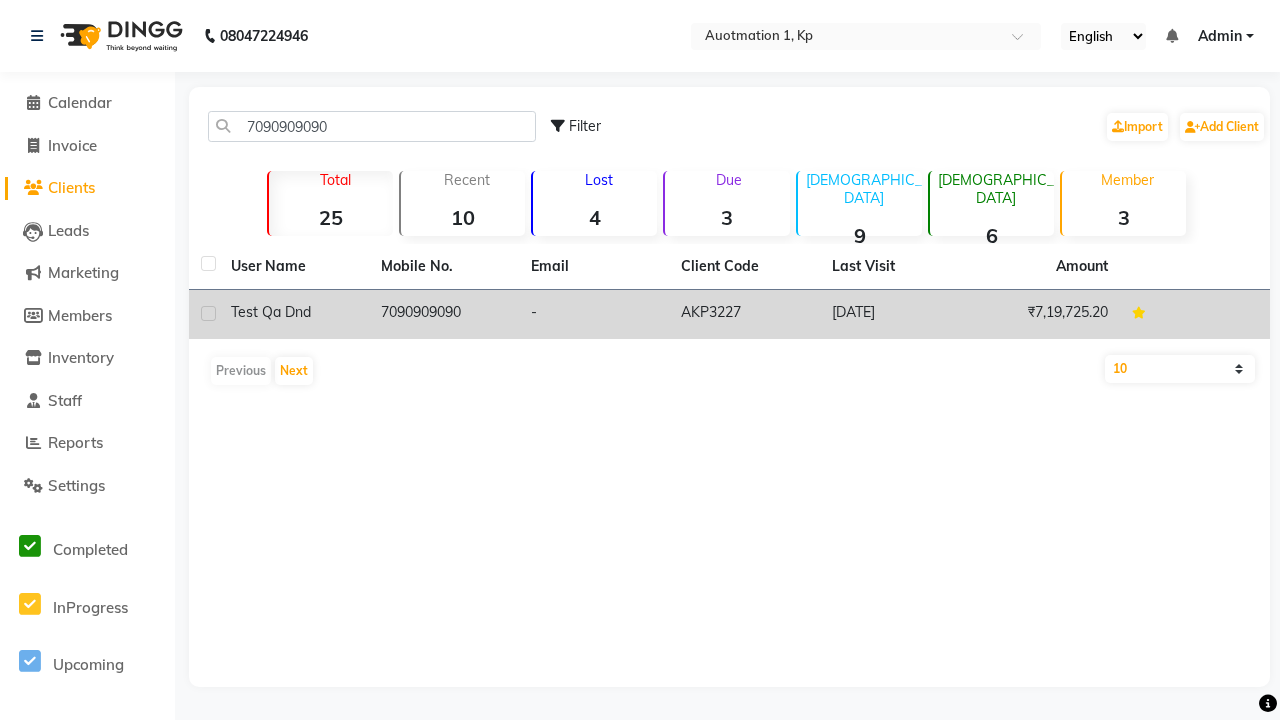 click on "7090909090" 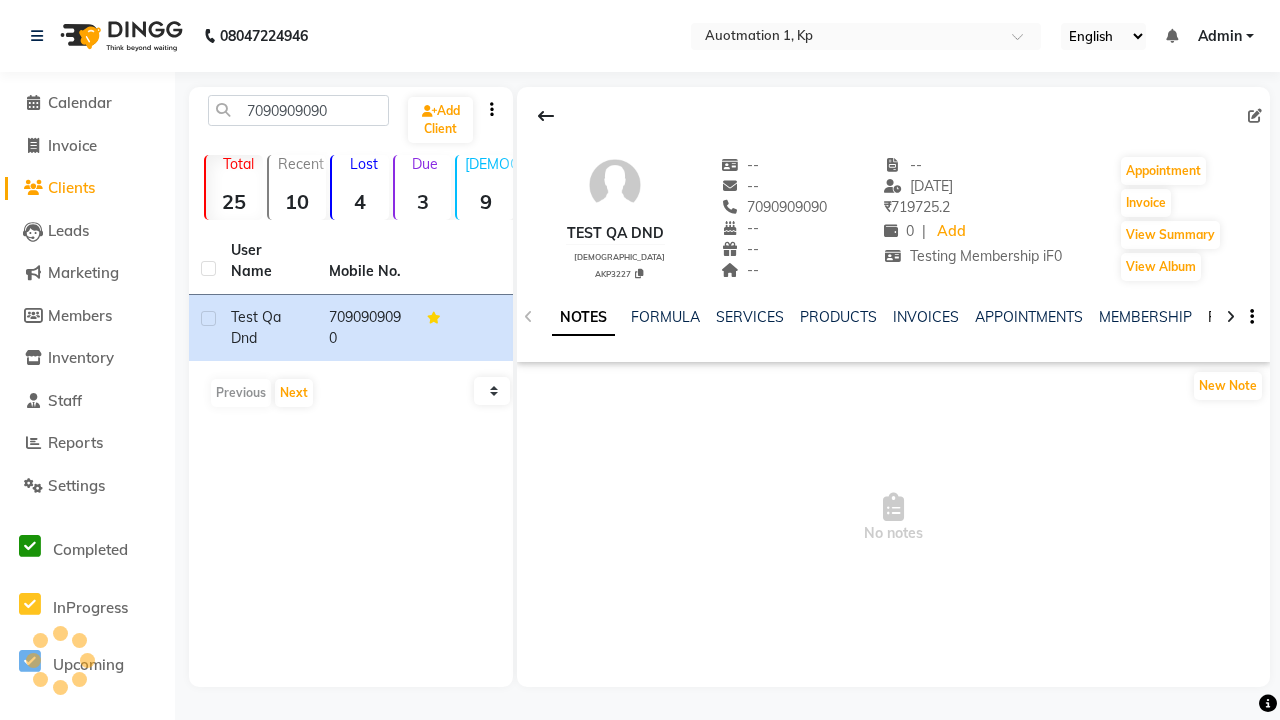 click on "PACKAGES" 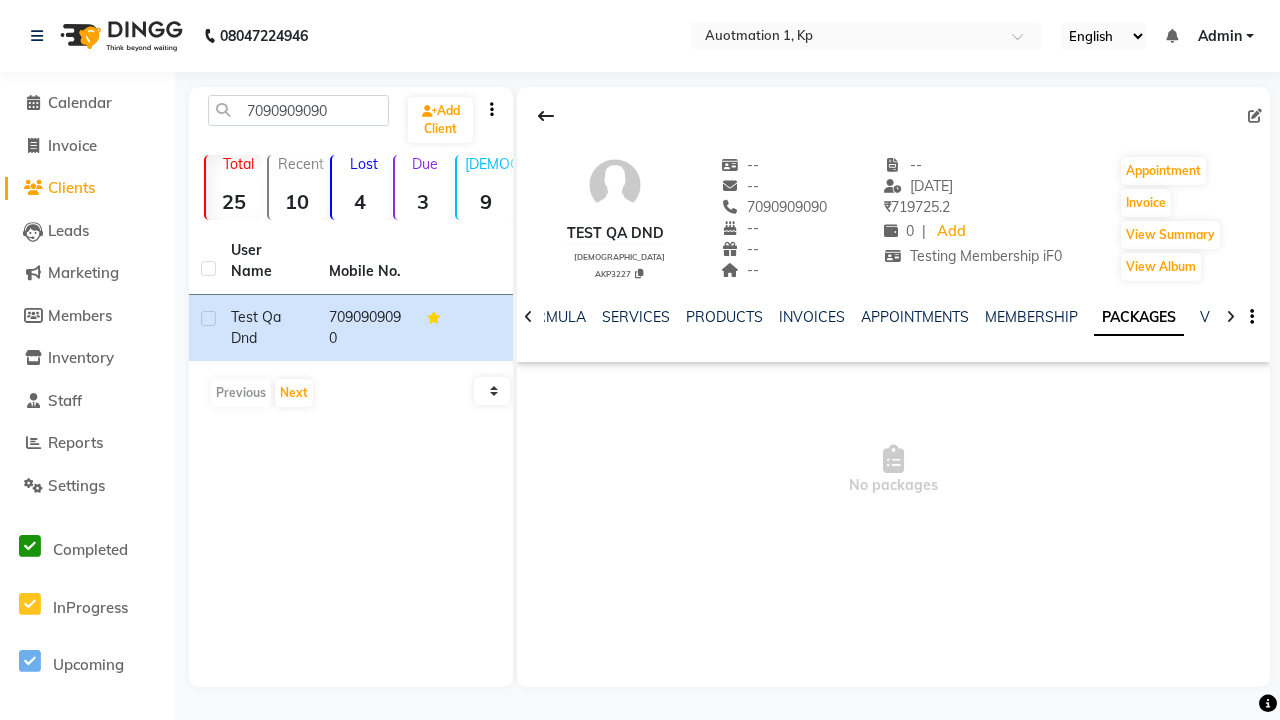 scroll, scrollTop: 0, scrollLeft: 71, axis: horizontal 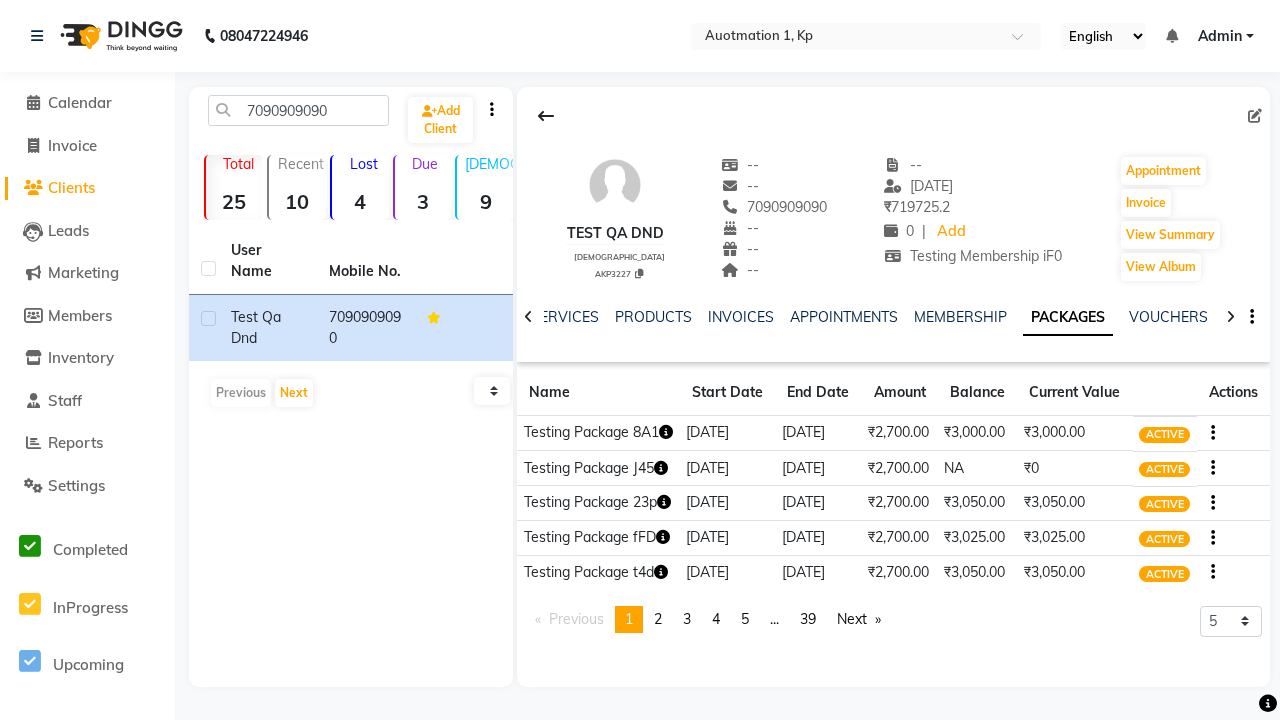 click 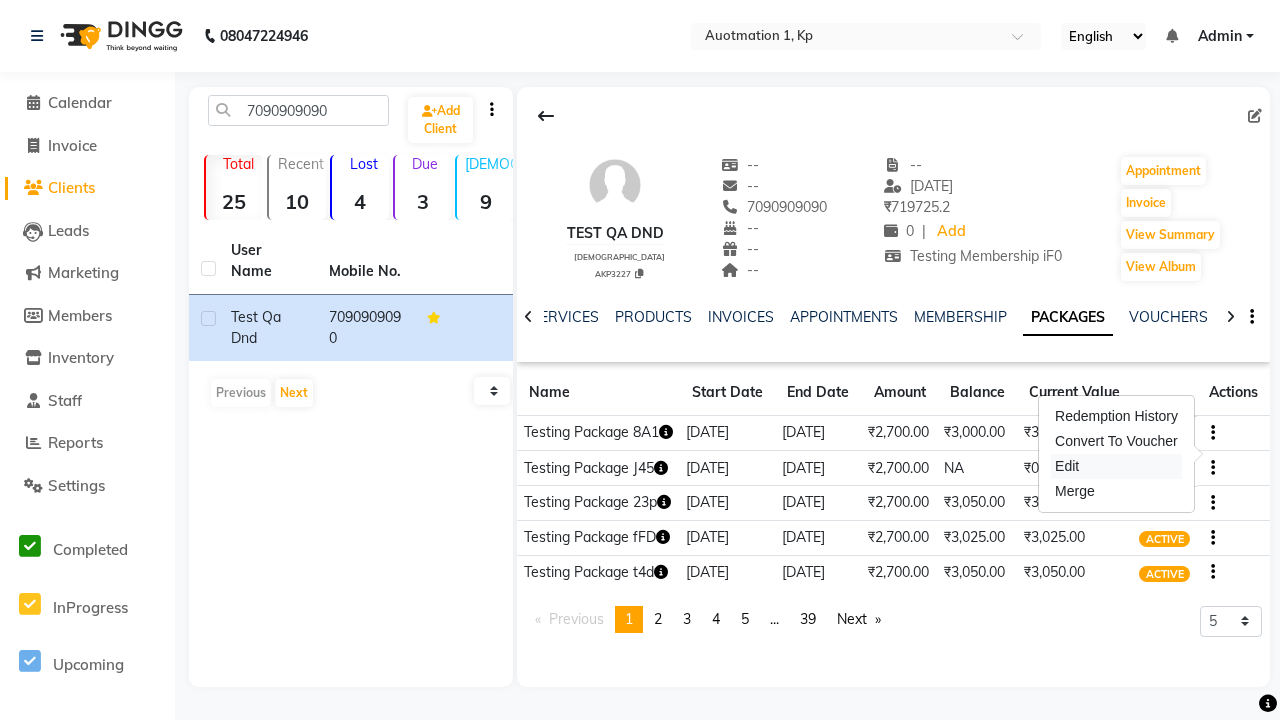 click on "Edit" at bounding box center [1116, 466] 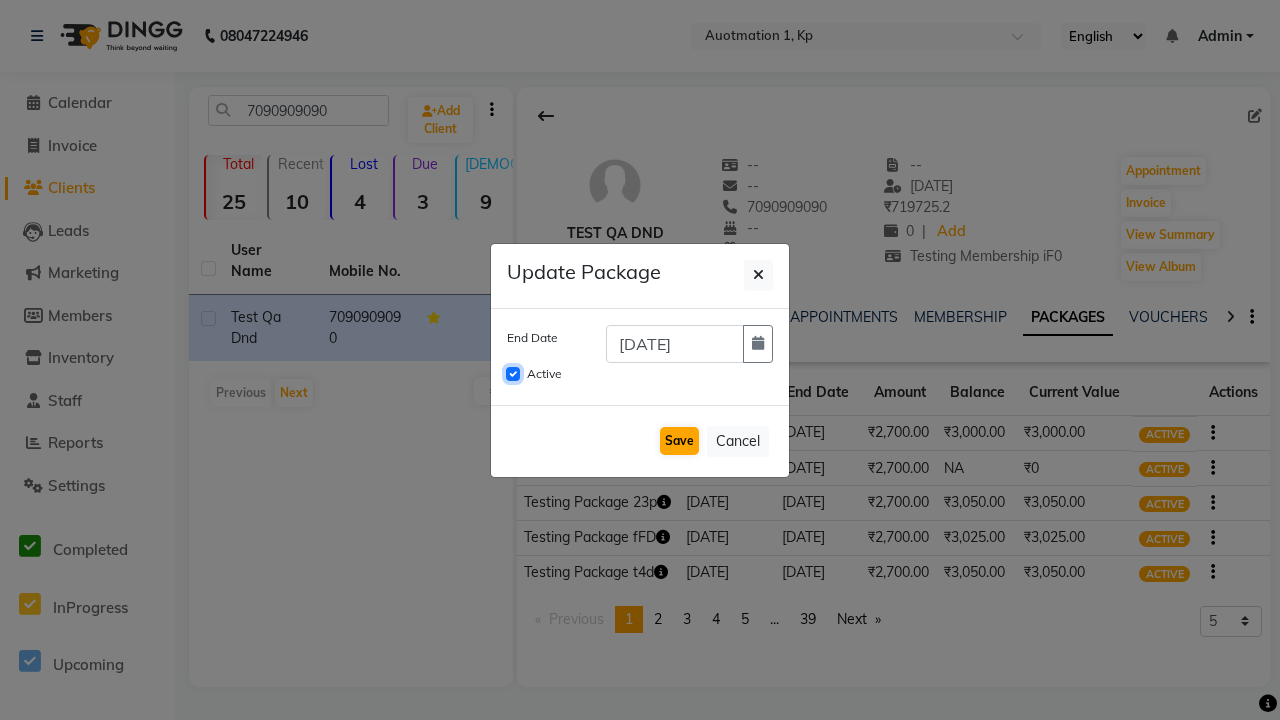 click on "Active" at bounding box center (513, 374) 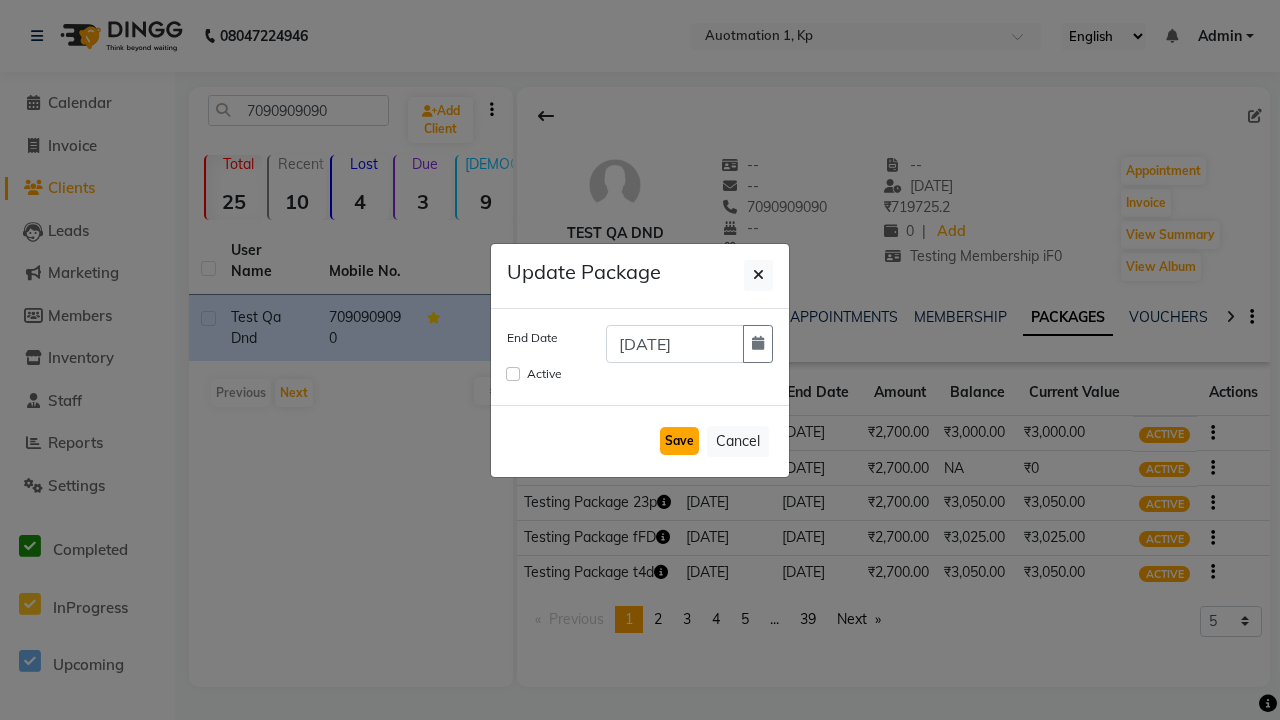 click on "Save" 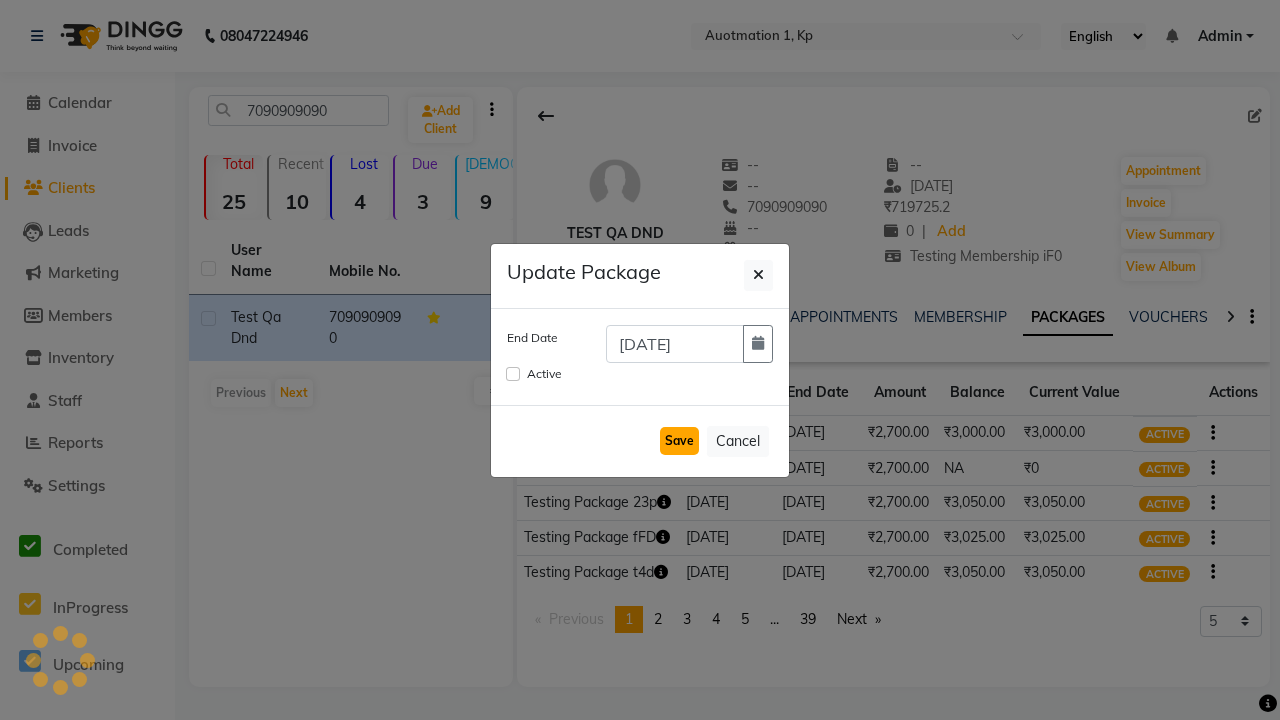 type 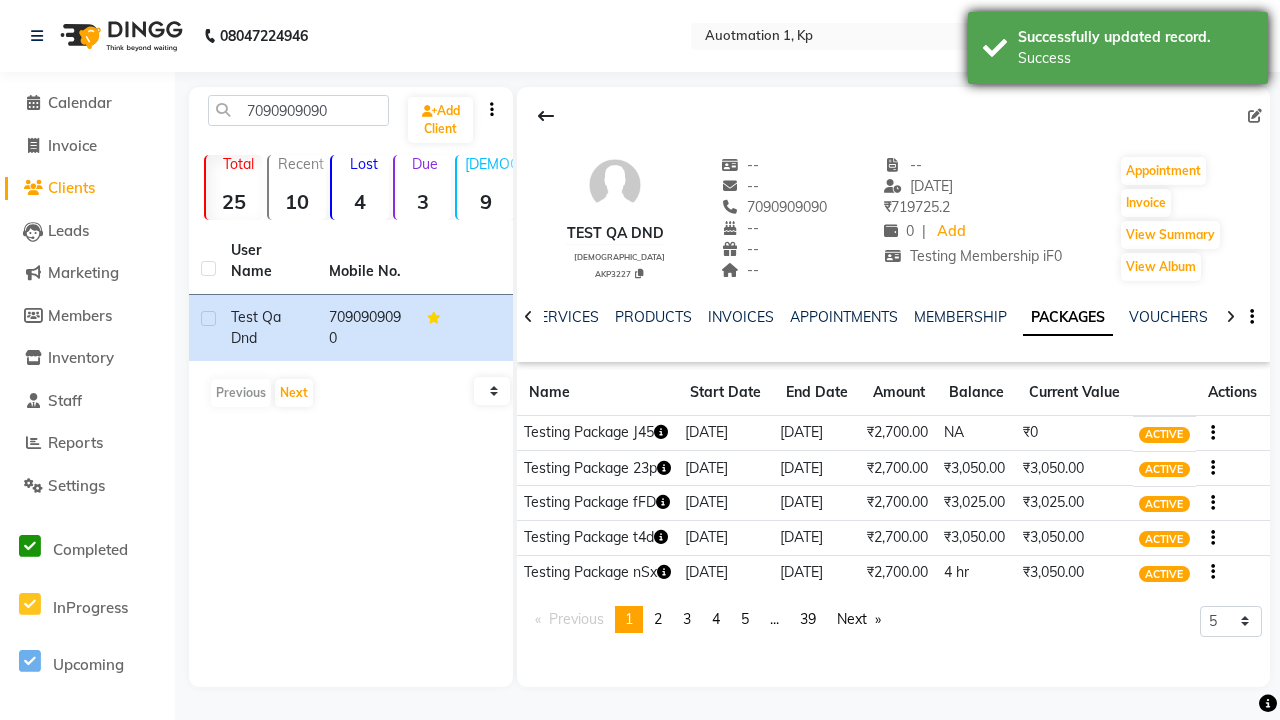 click on "Success" at bounding box center (1135, 58) 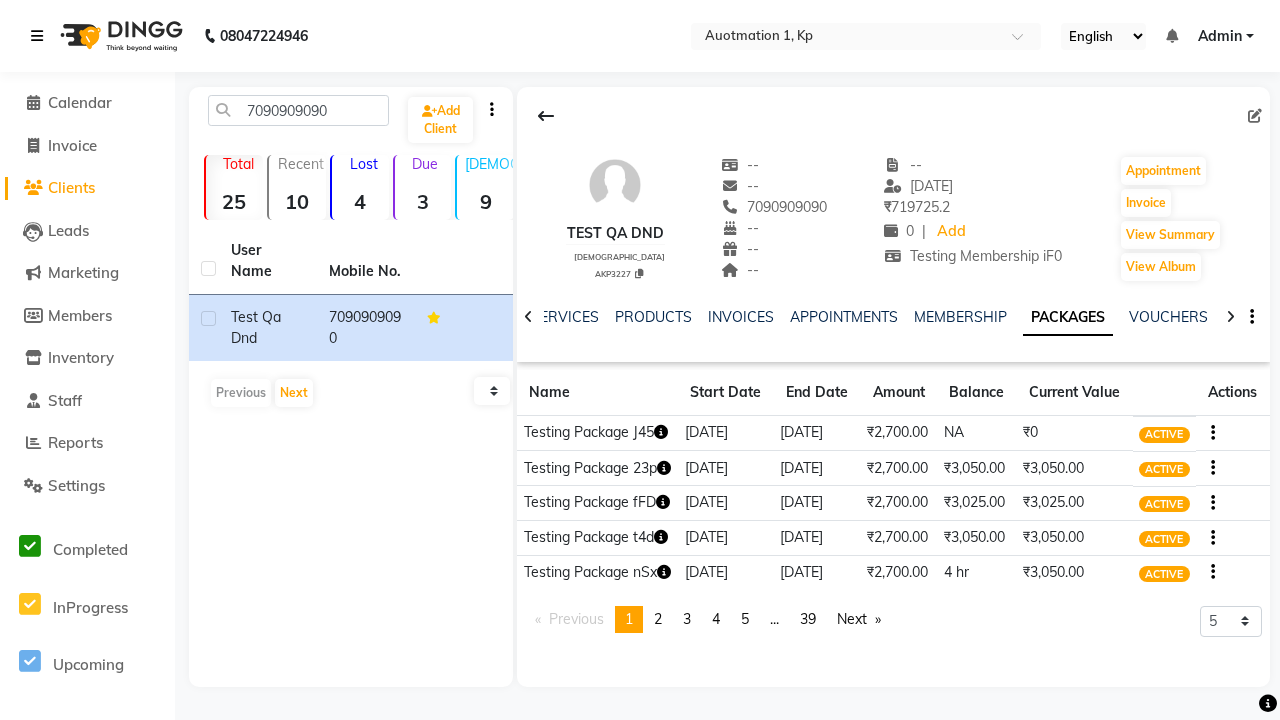 click at bounding box center [37, 36] 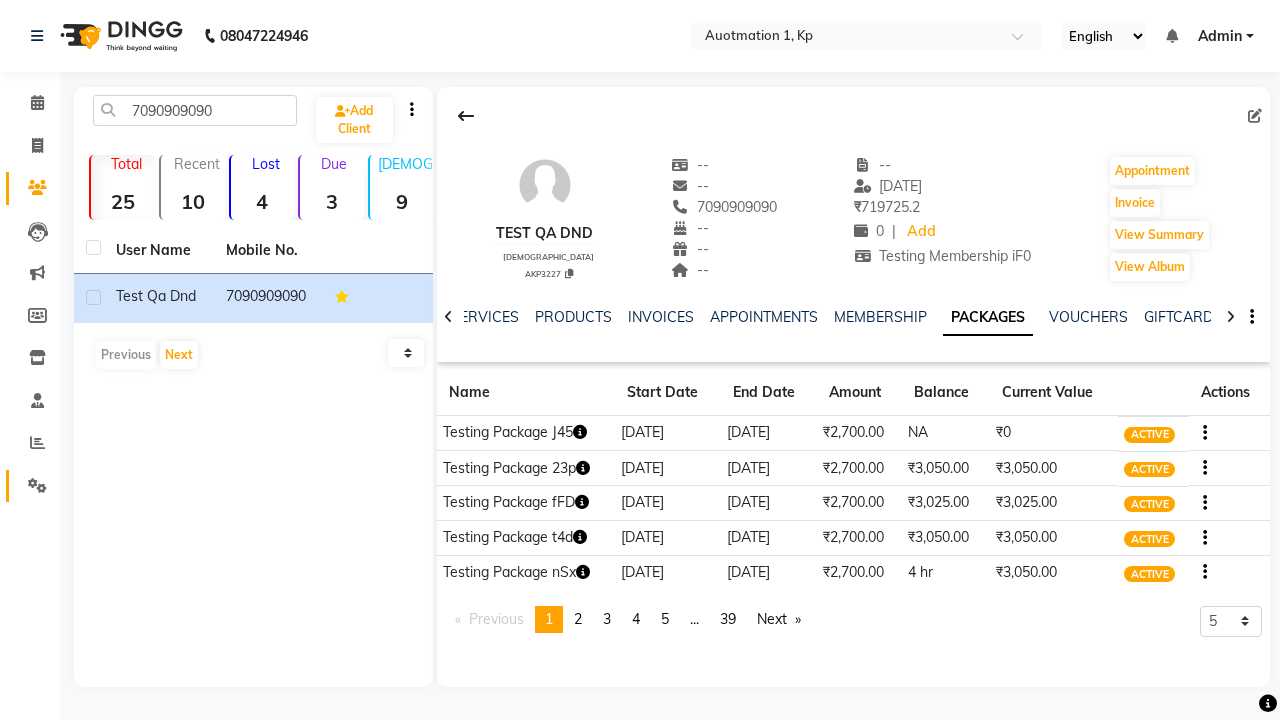 click 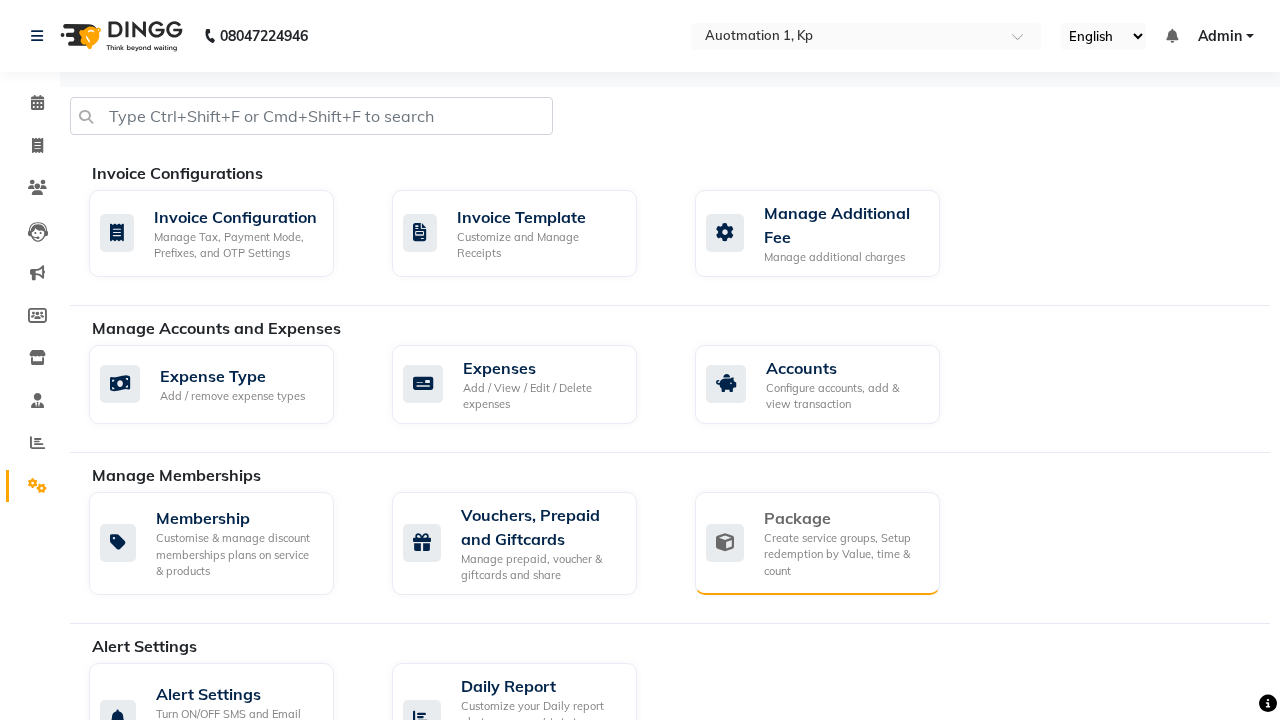 click on "Package" 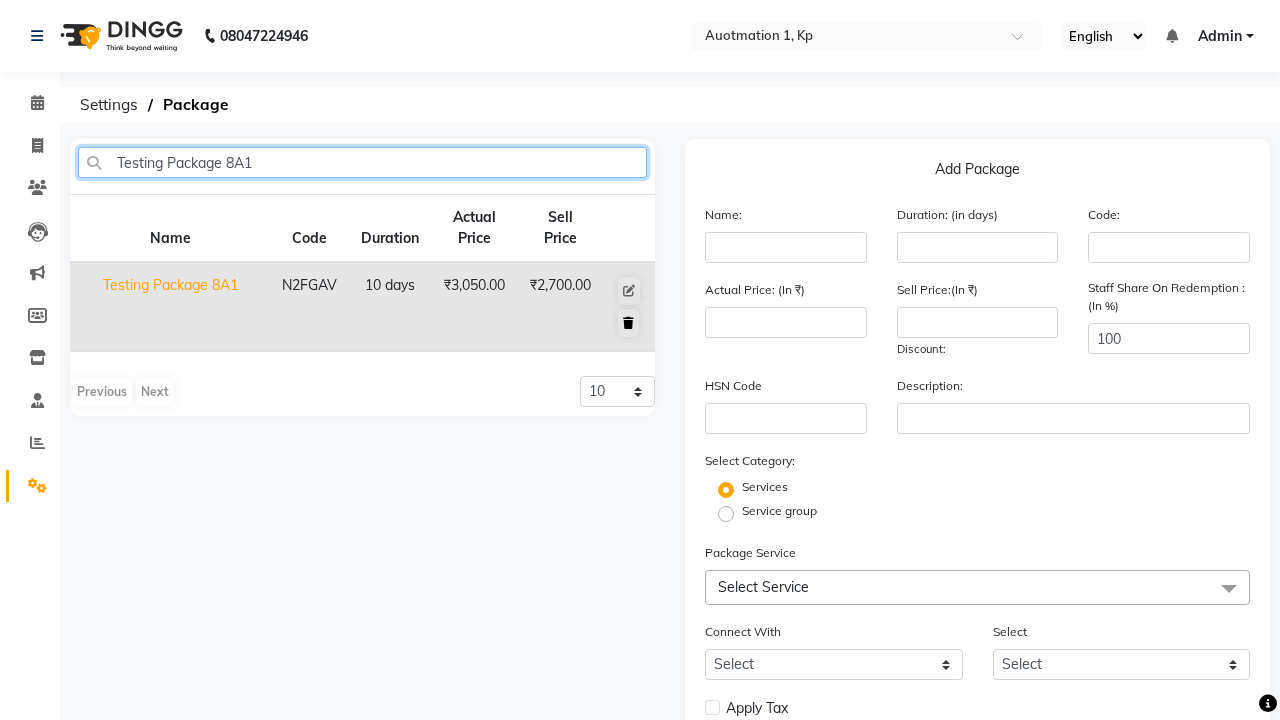 type on "Testing Package 8A1" 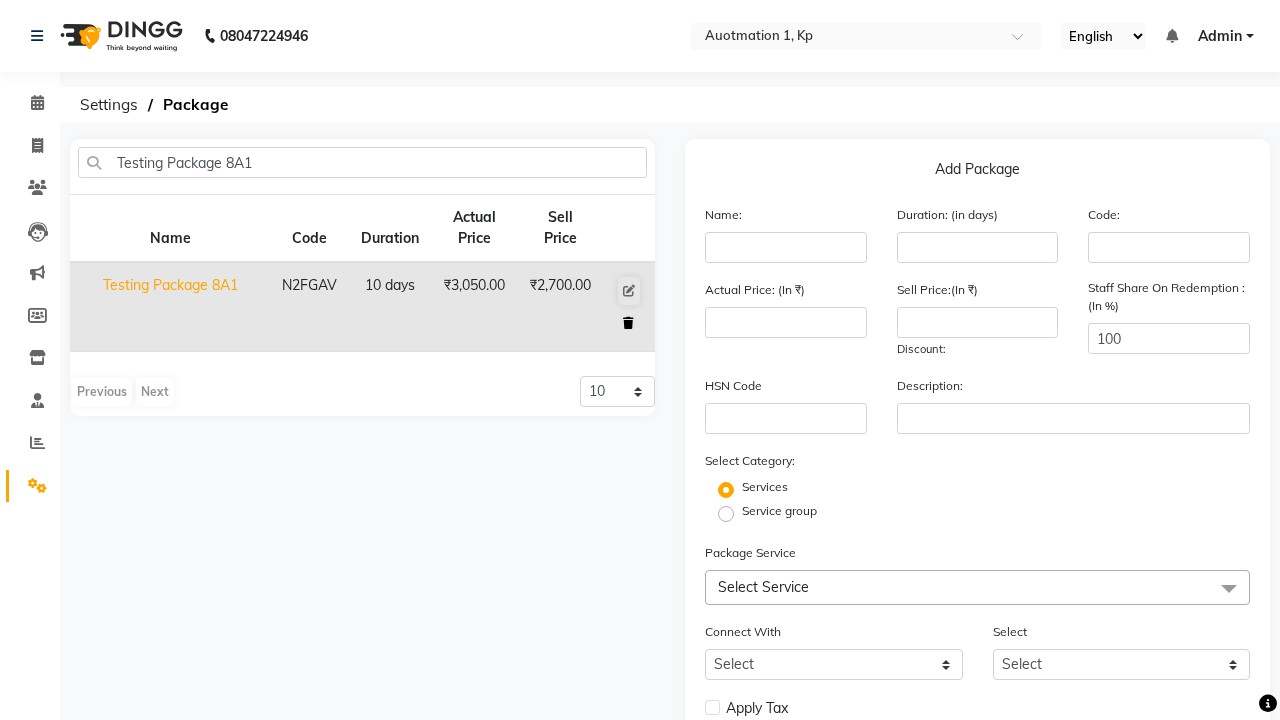click 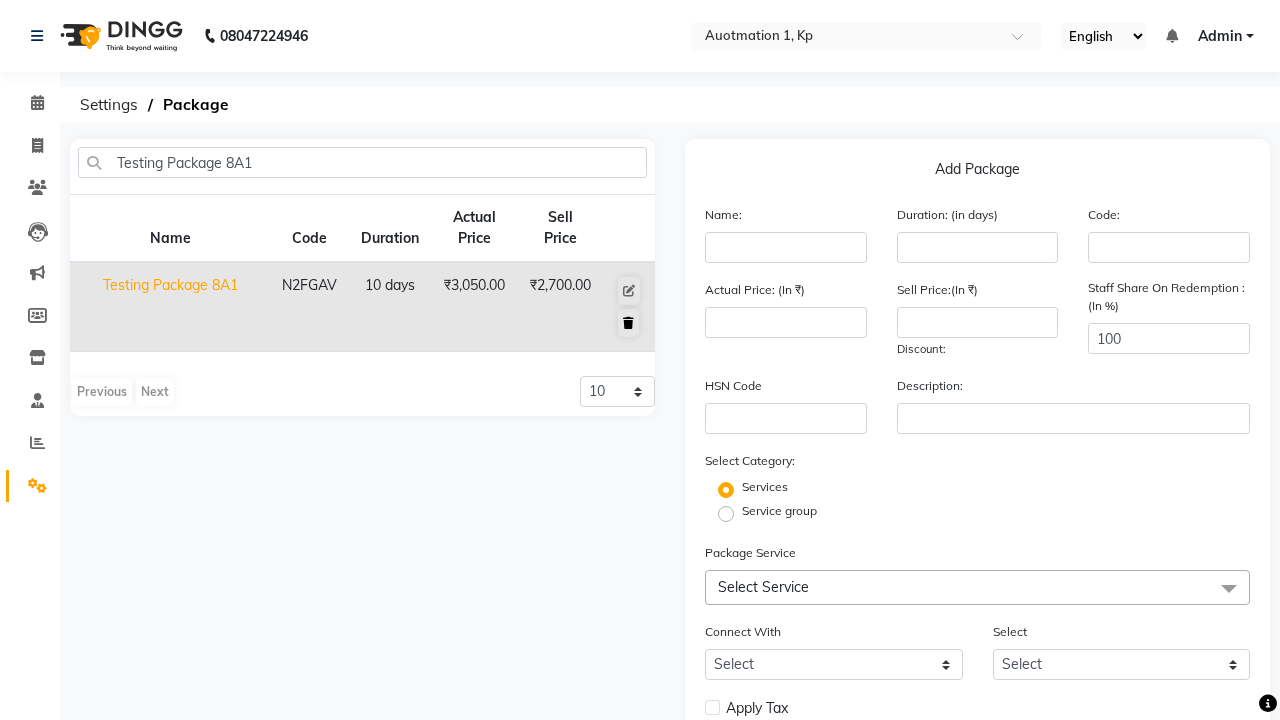 type 